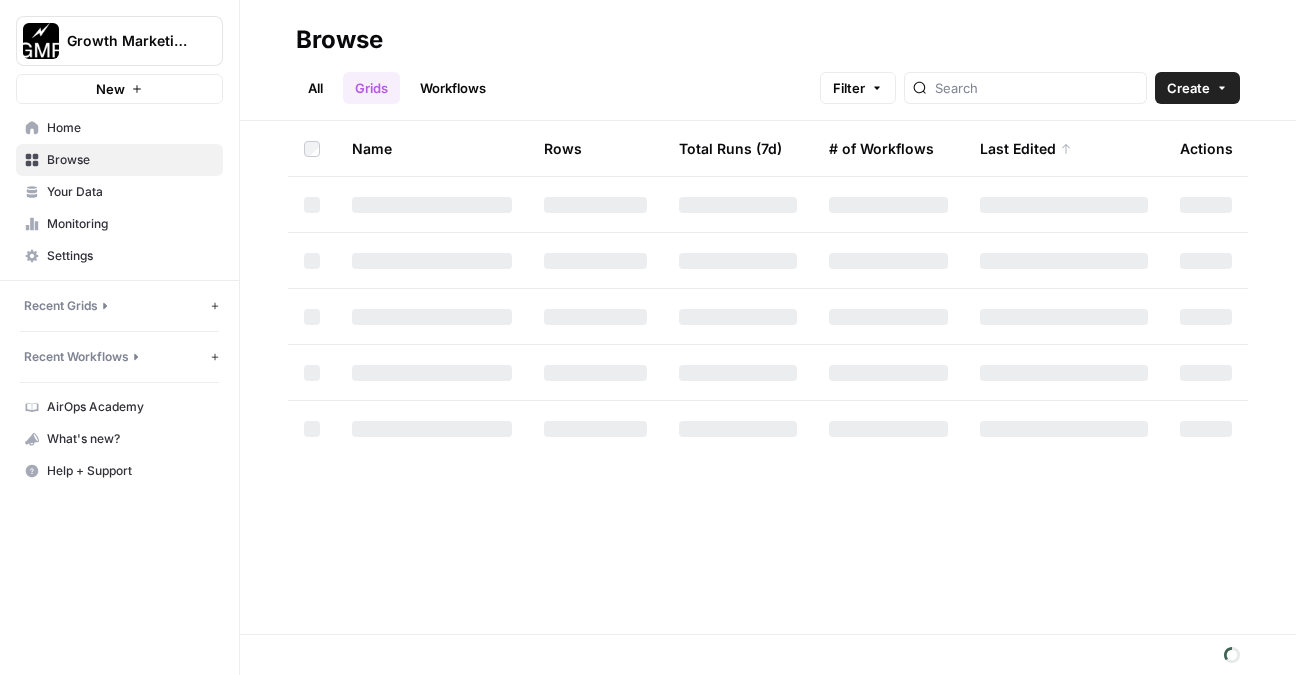 scroll, scrollTop: 0, scrollLeft: 0, axis: both 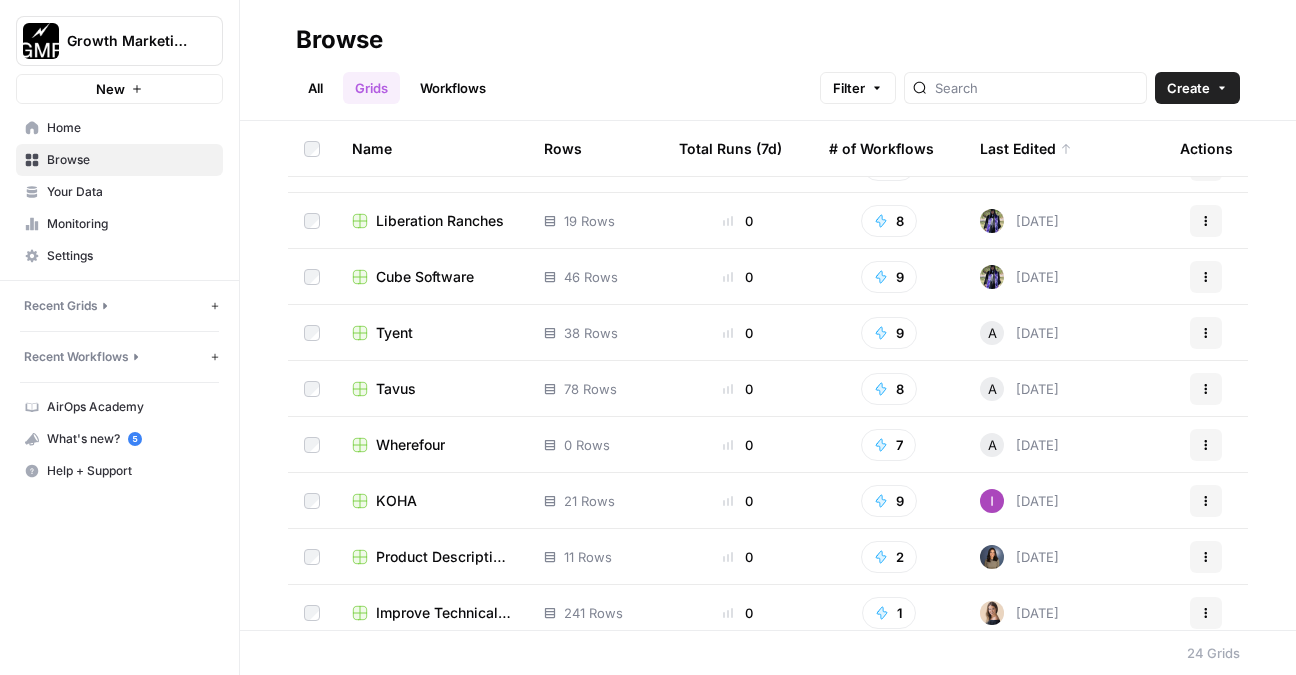 click on "Cube Software" at bounding box center [425, 277] 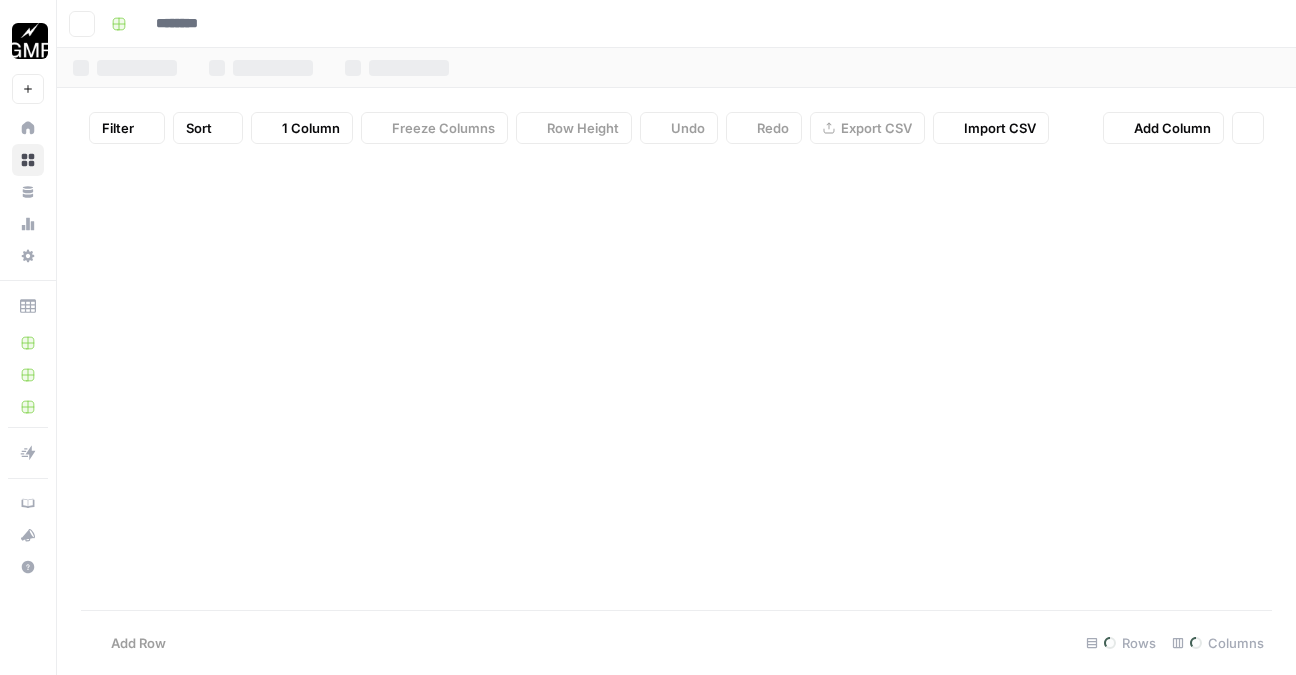 type on "**********" 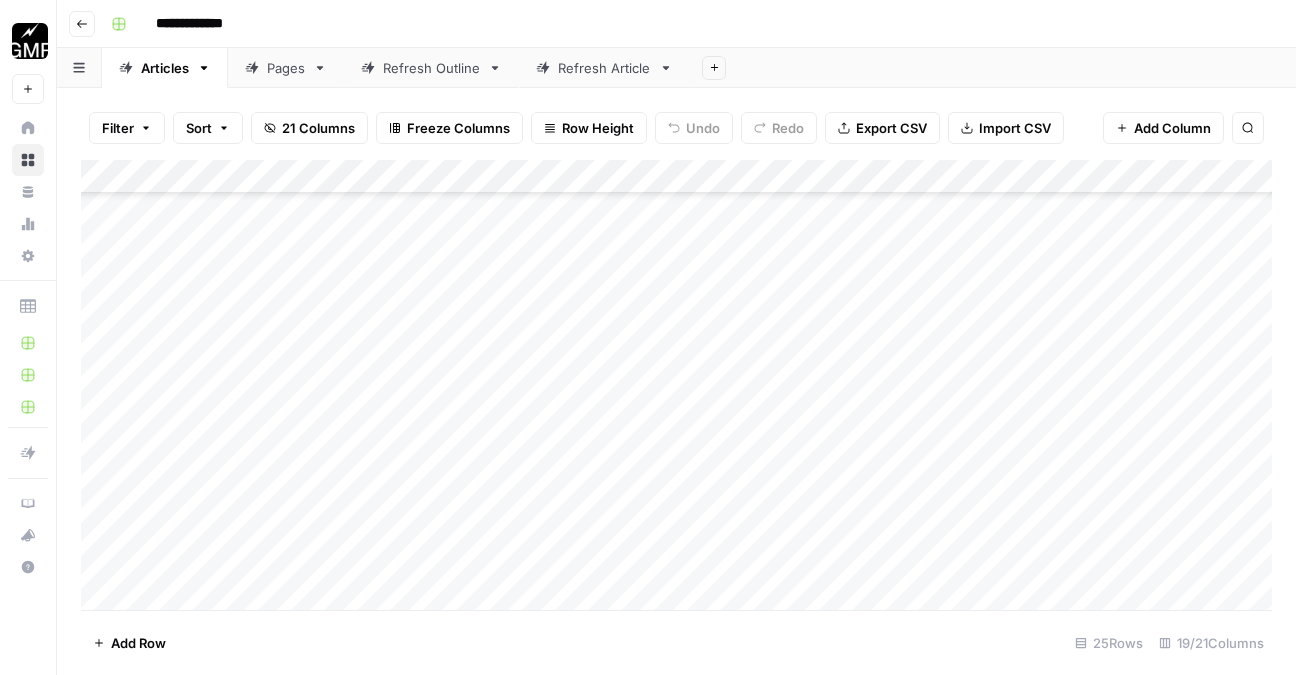scroll, scrollTop: 466, scrollLeft: 0, axis: vertical 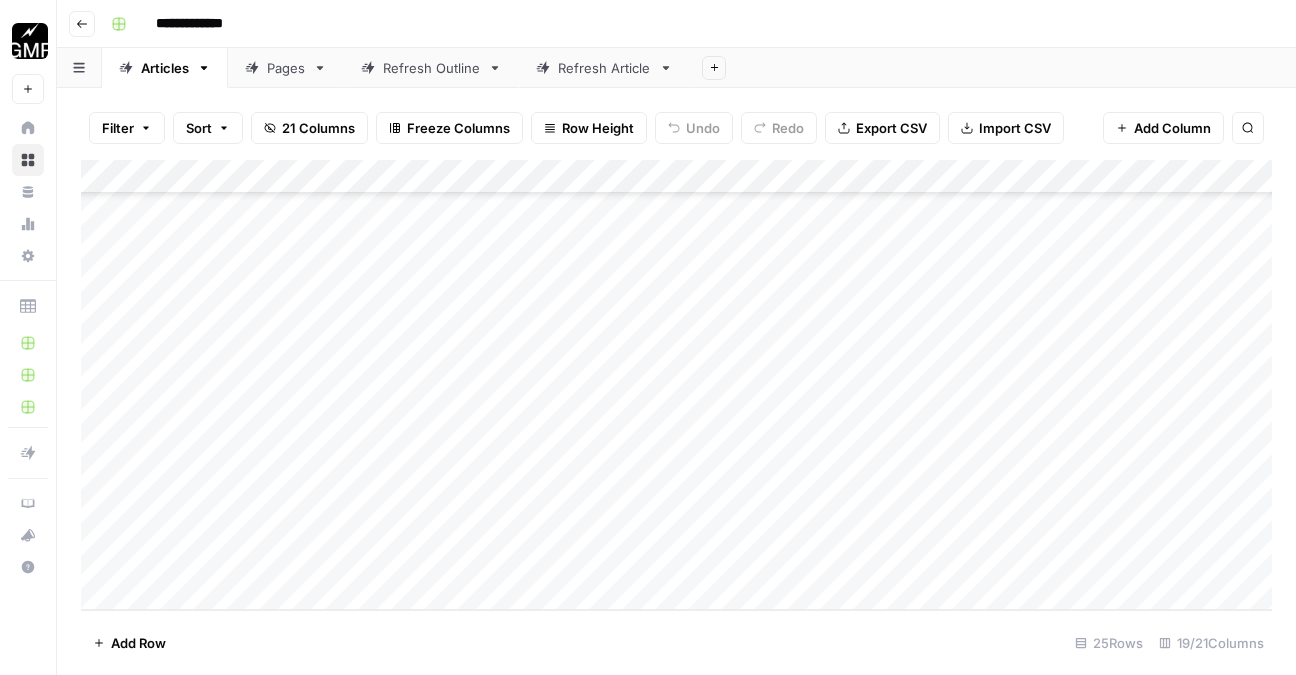click on "Pages" at bounding box center [286, 68] 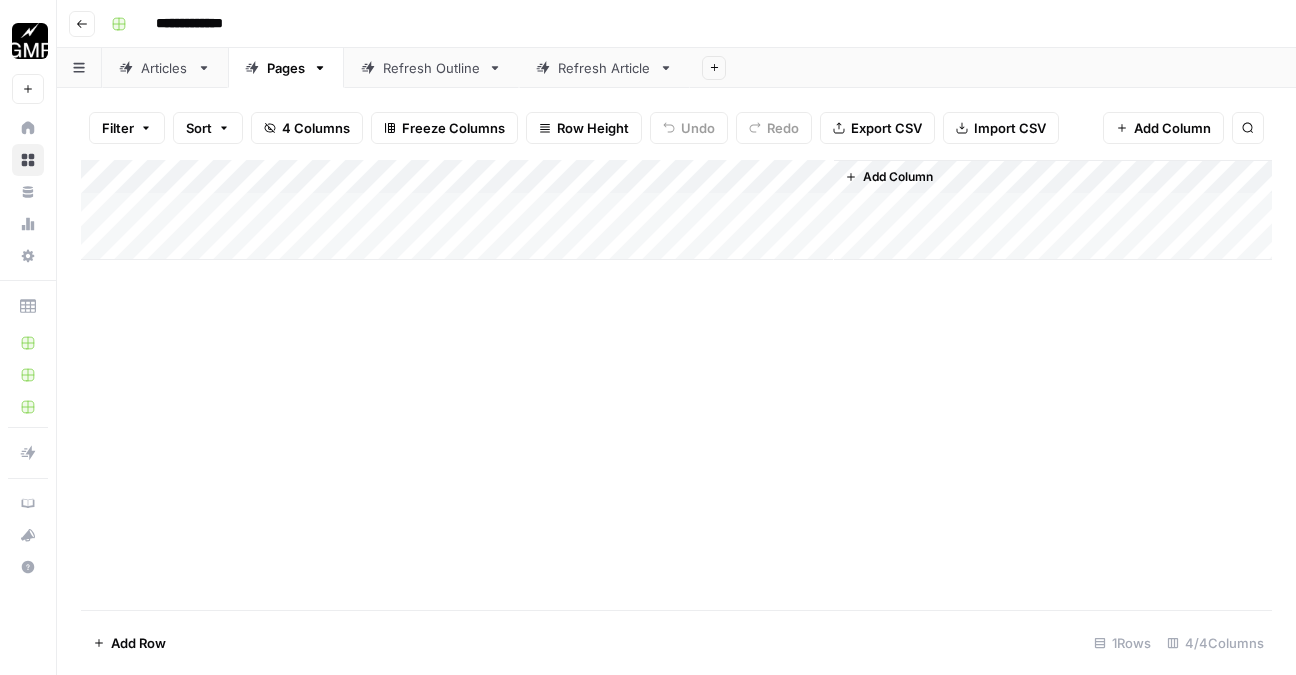 click on "Refresh Outline" at bounding box center (431, 68) 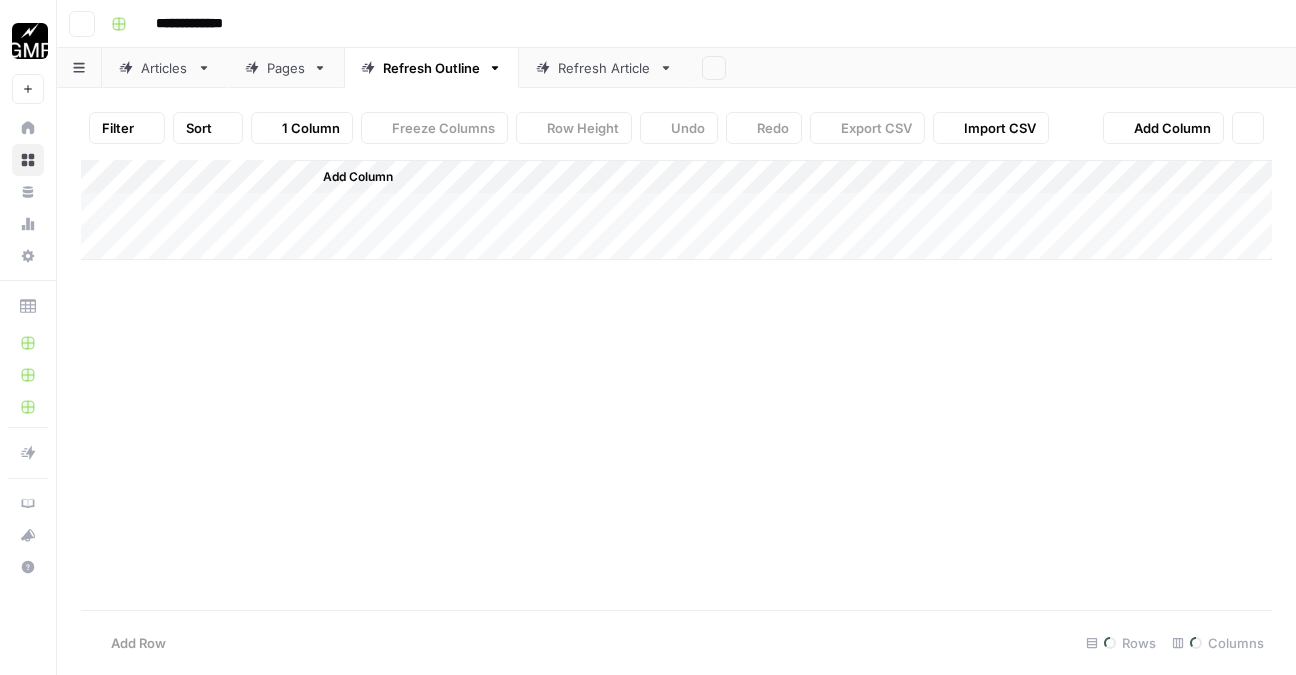click on "Refresh Article" at bounding box center [604, 68] 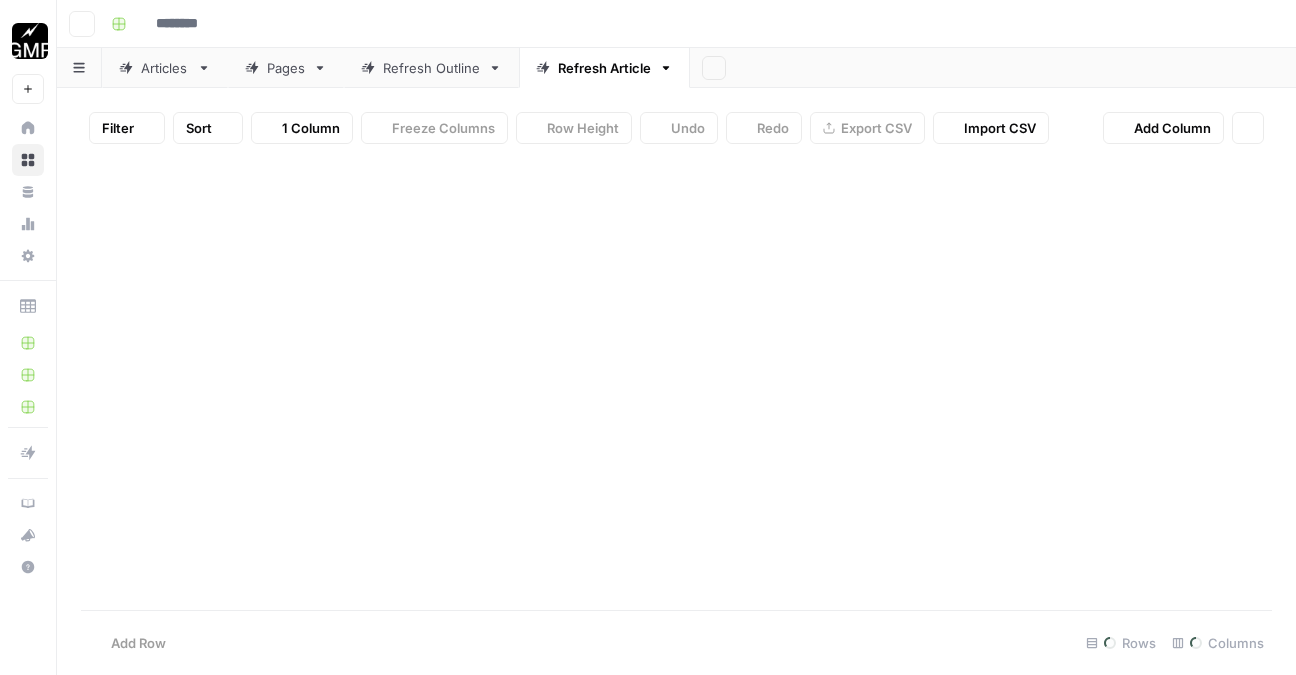 type on "**********" 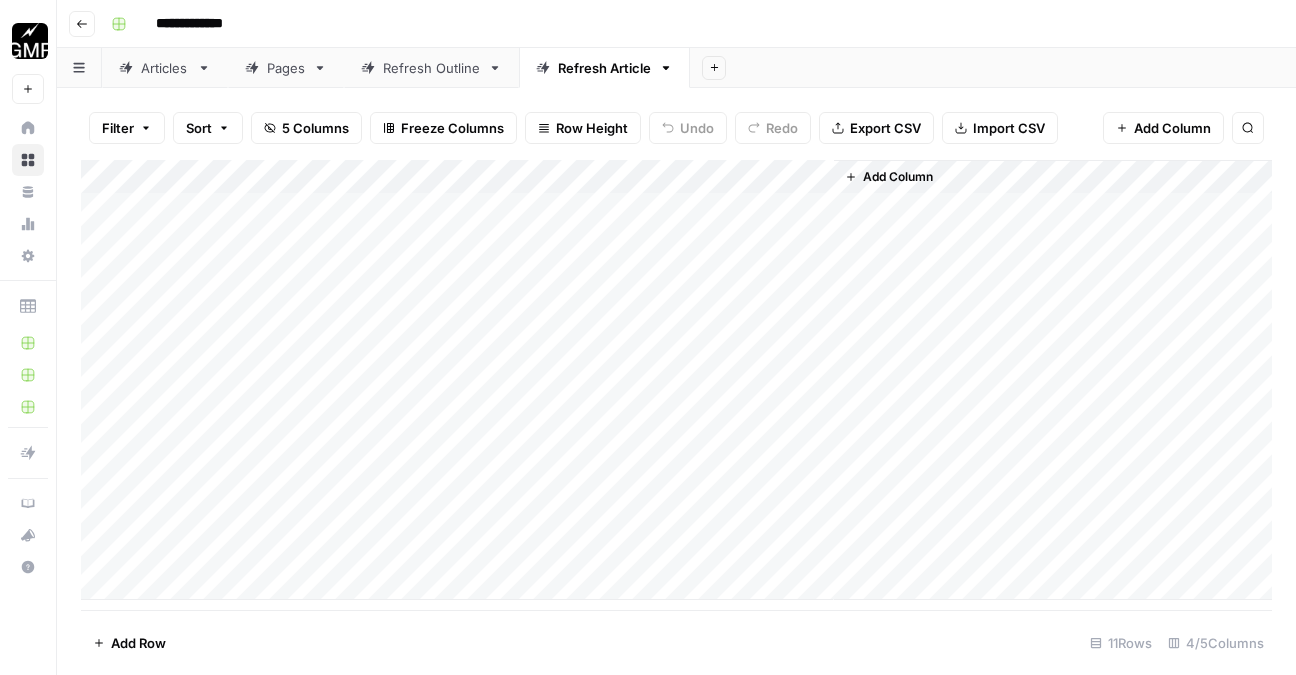 click on "Add Column" at bounding box center [676, 380] 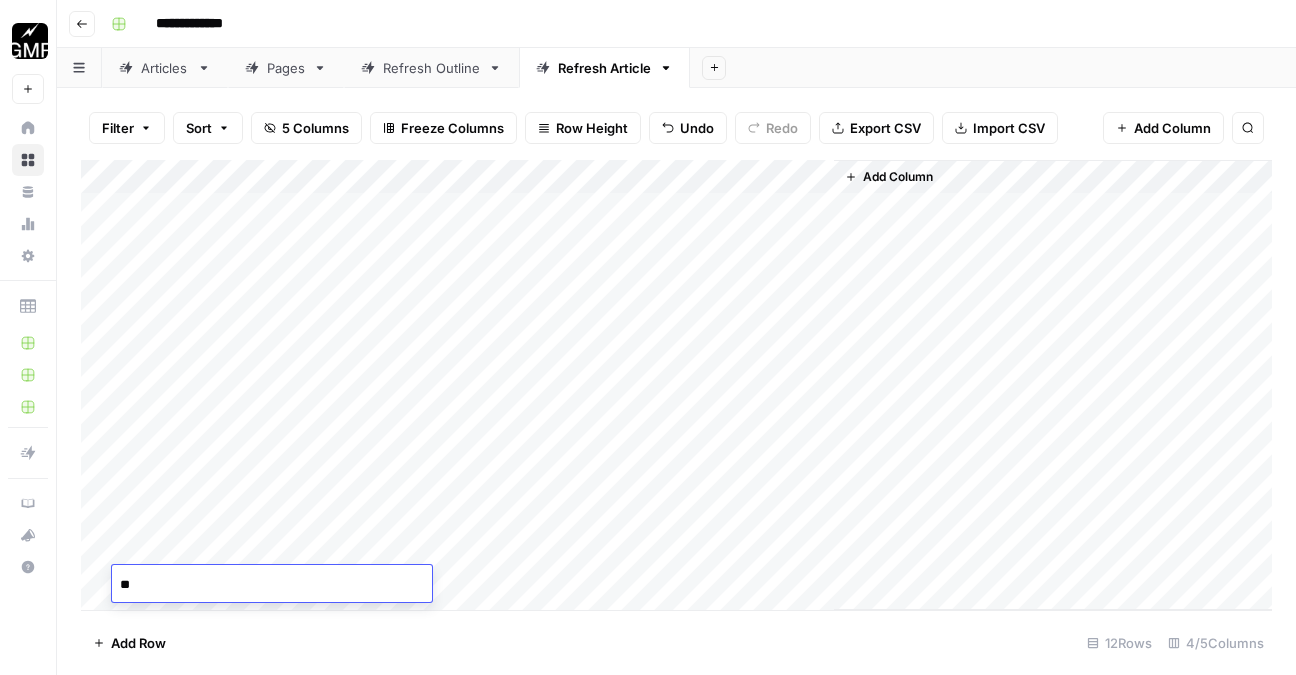 type on "*" 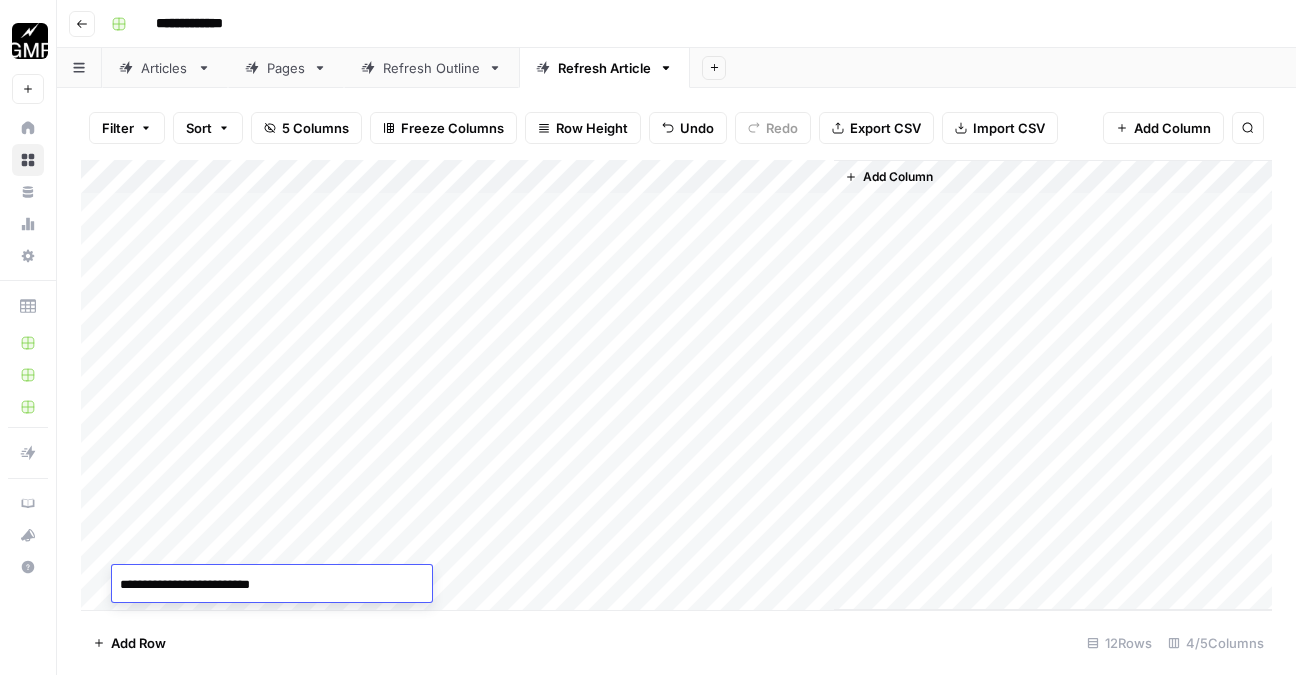type on "**********" 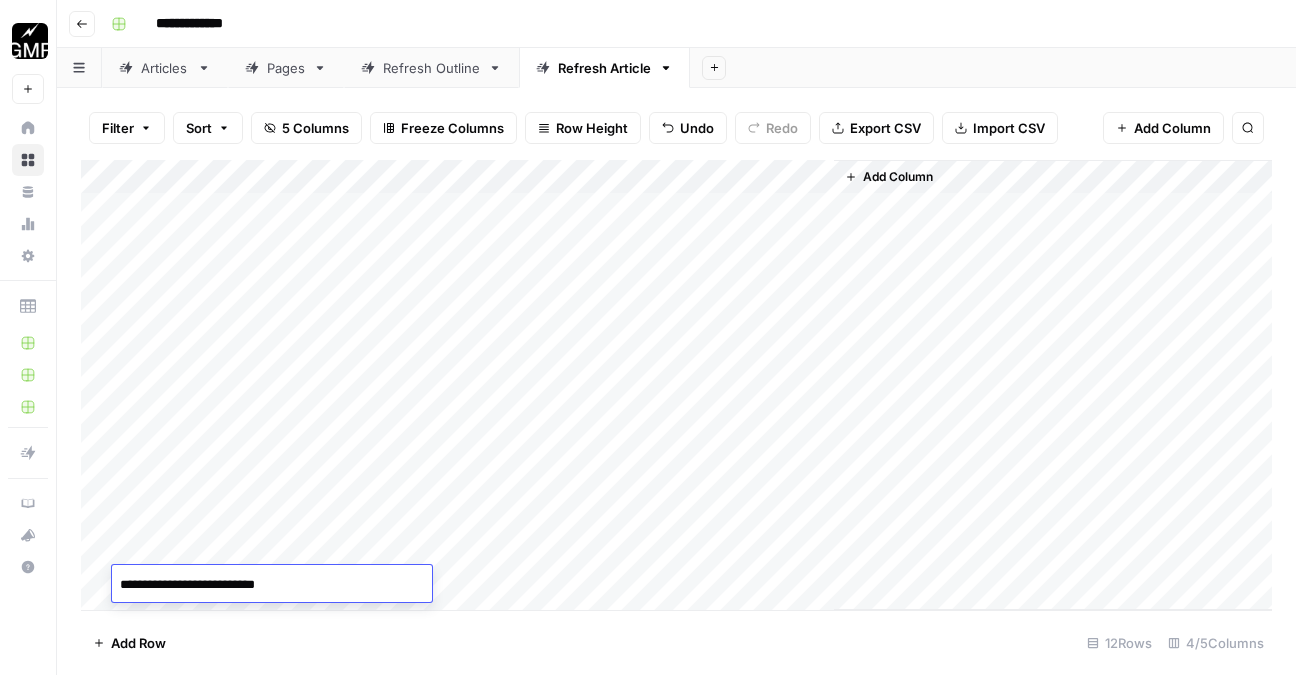 click on "Add Column" at bounding box center (676, 385) 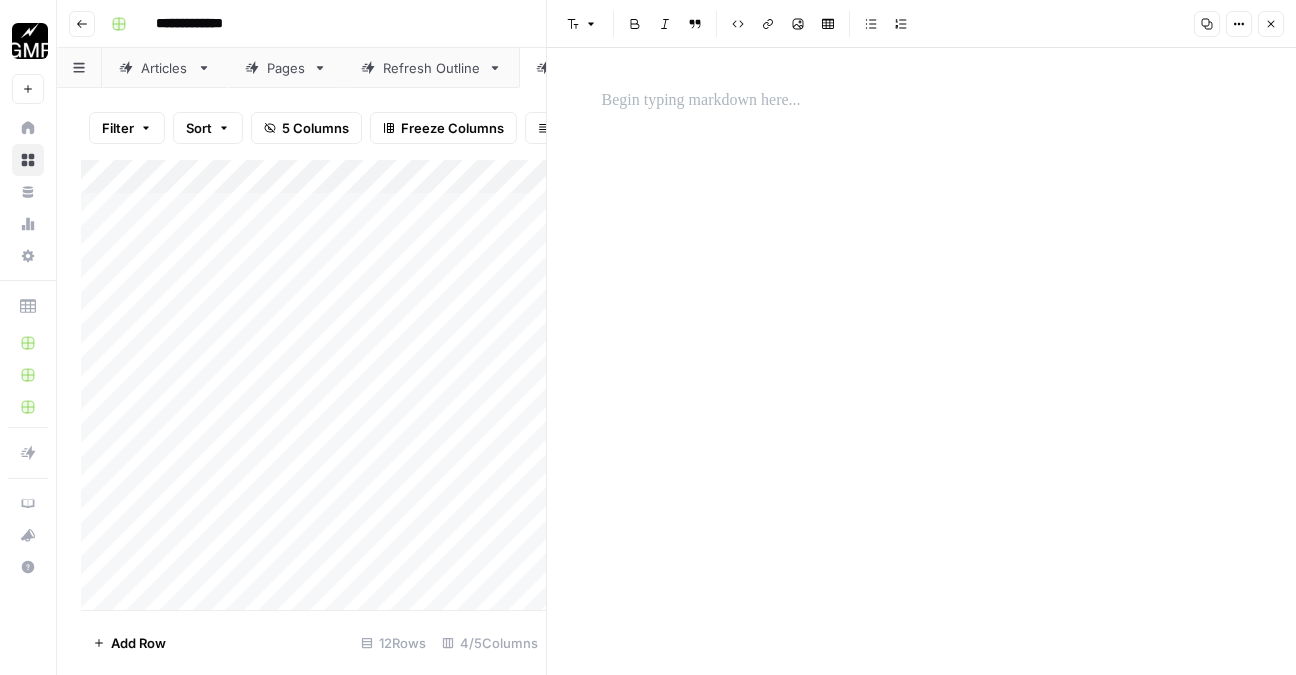 click at bounding box center (922, 101) 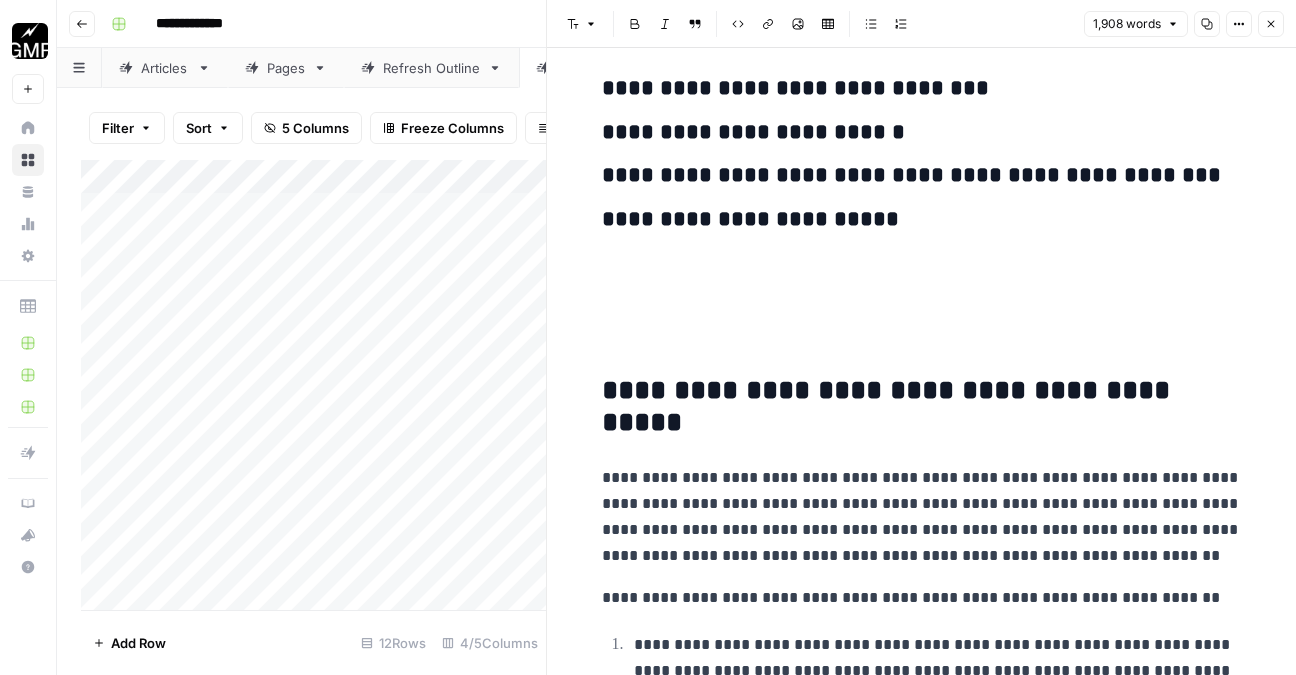 scroll, scrollTop: 4010, scrollLeft: 0, axis: vertical 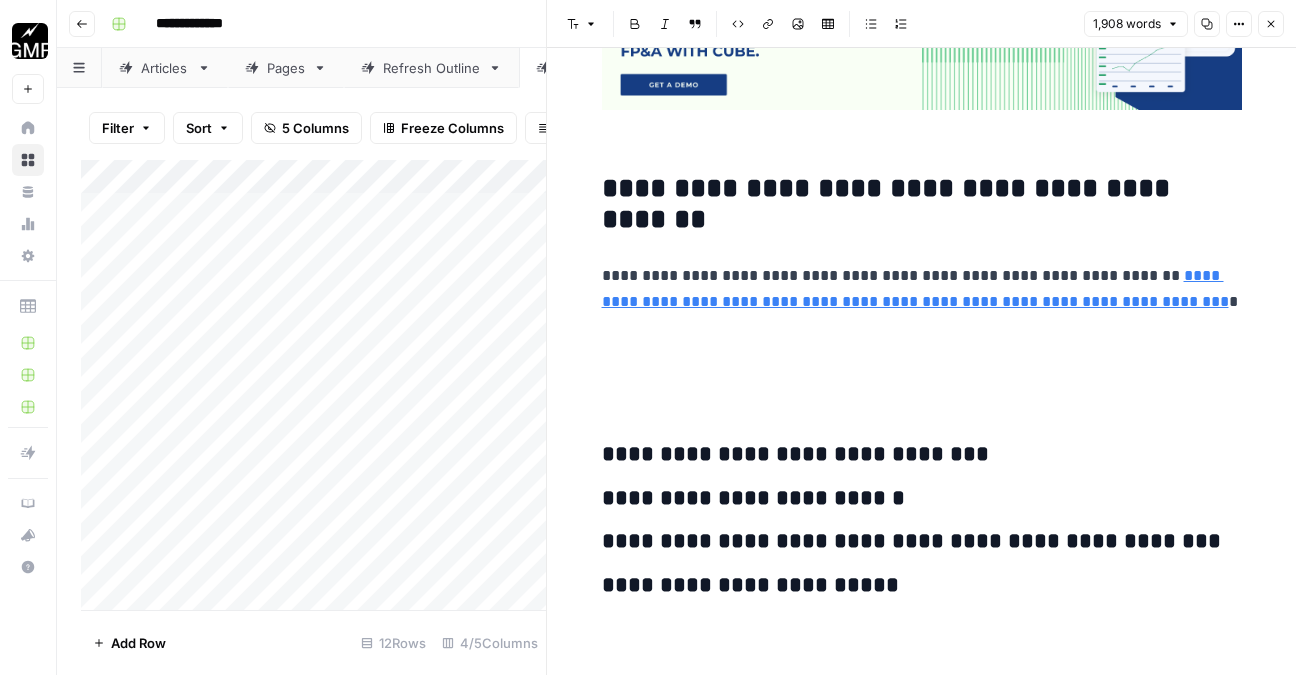 click at bounding box center (922, 383) 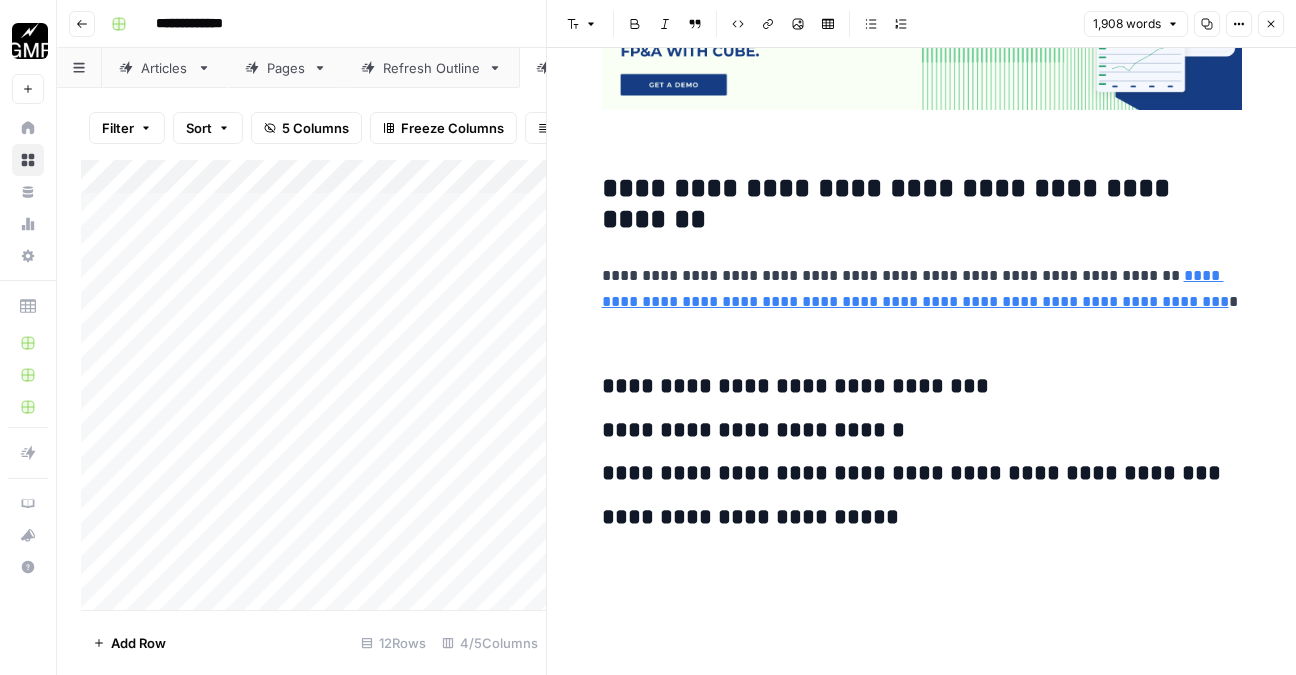 click on "**********" at bounding box center [922, 863] 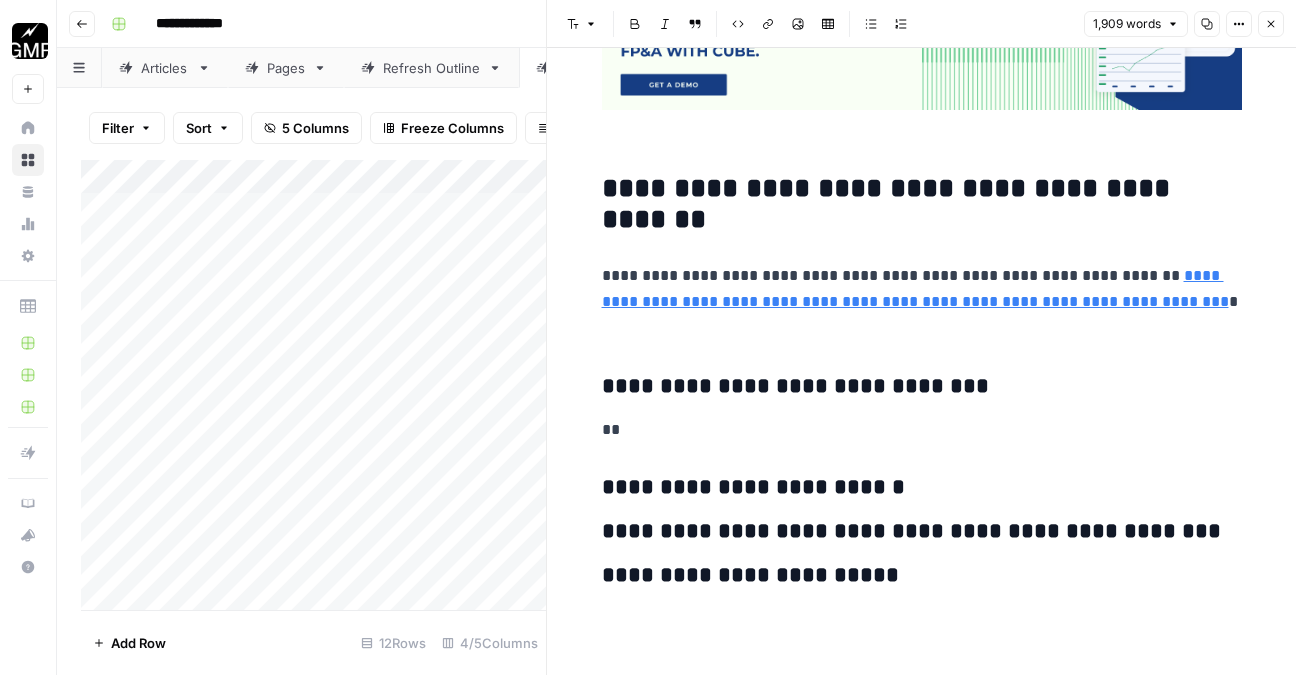 type 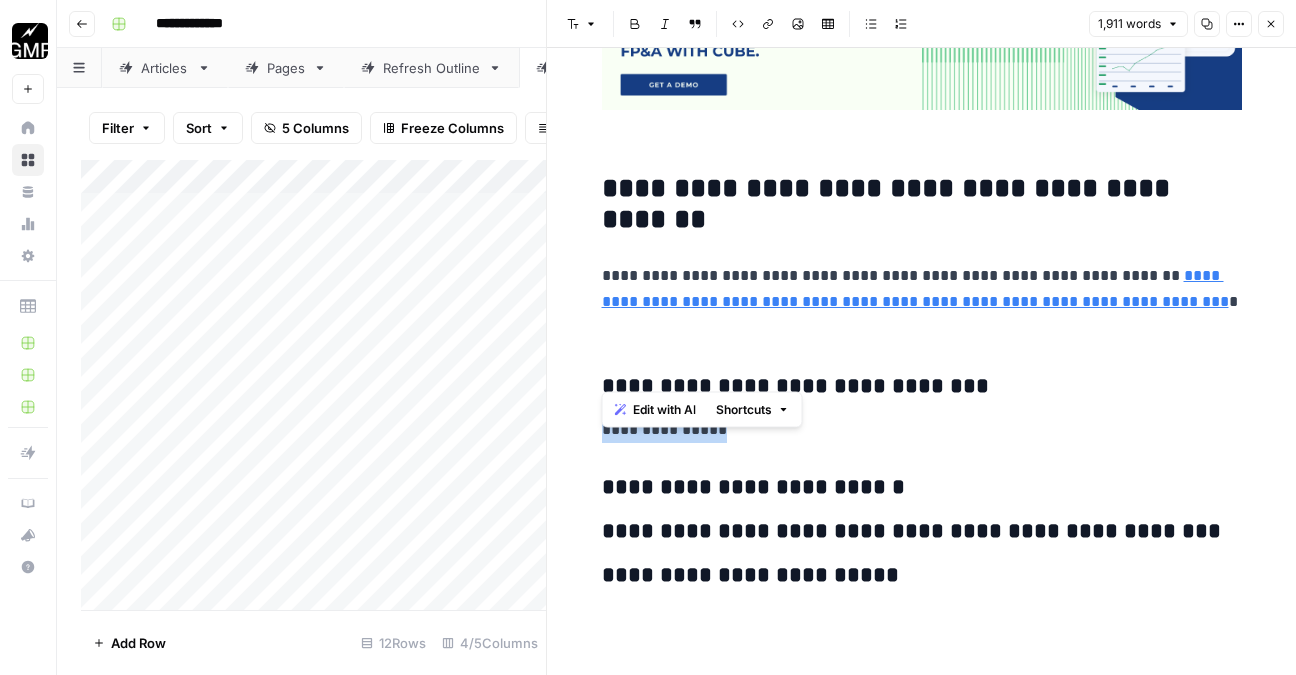 drag, startPoint x: 951, startPoint y: 360, endPoint x: 575, endPoint y: 360, distance: 376 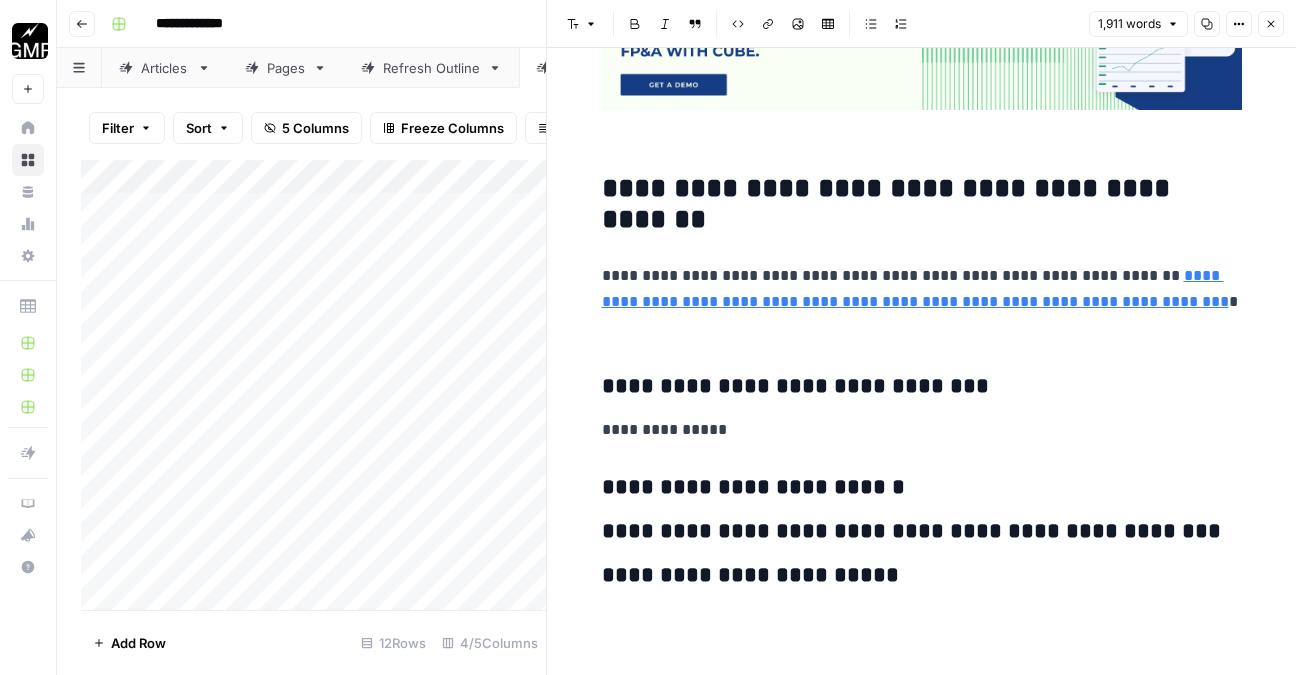 click on "**********" at bounding box center [922, 892] 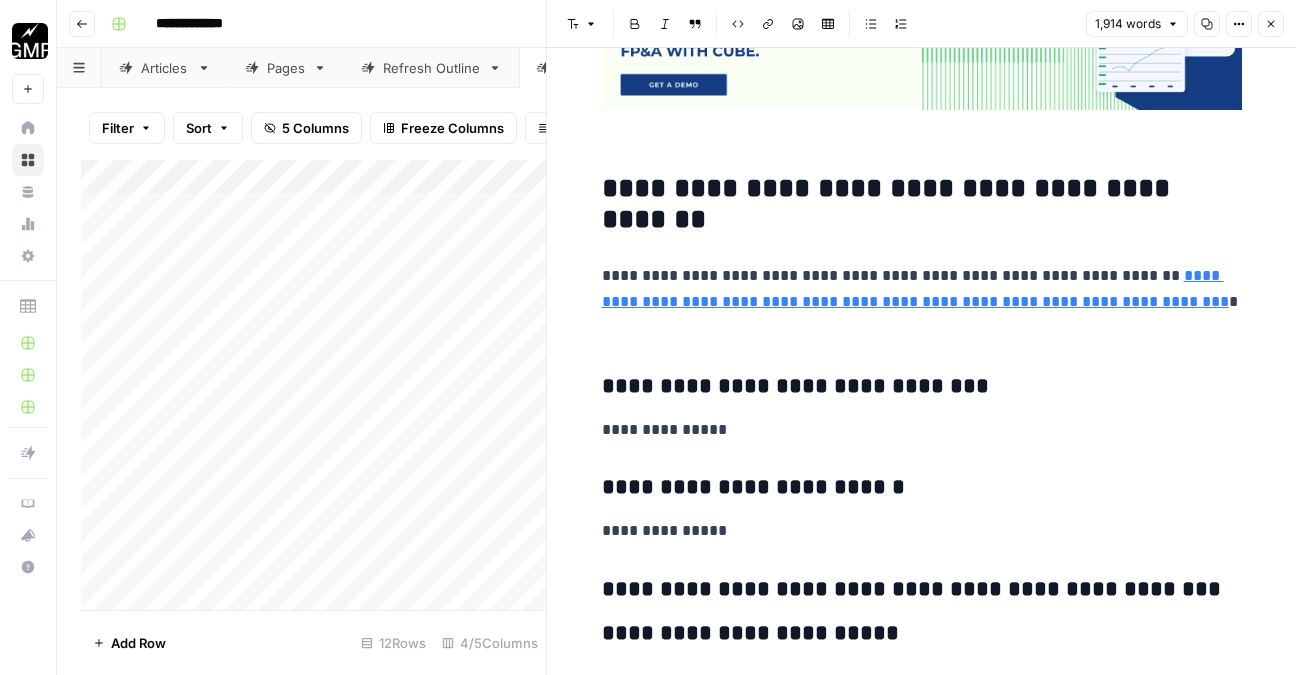 click on "**********" at bounding box center [922, 590] 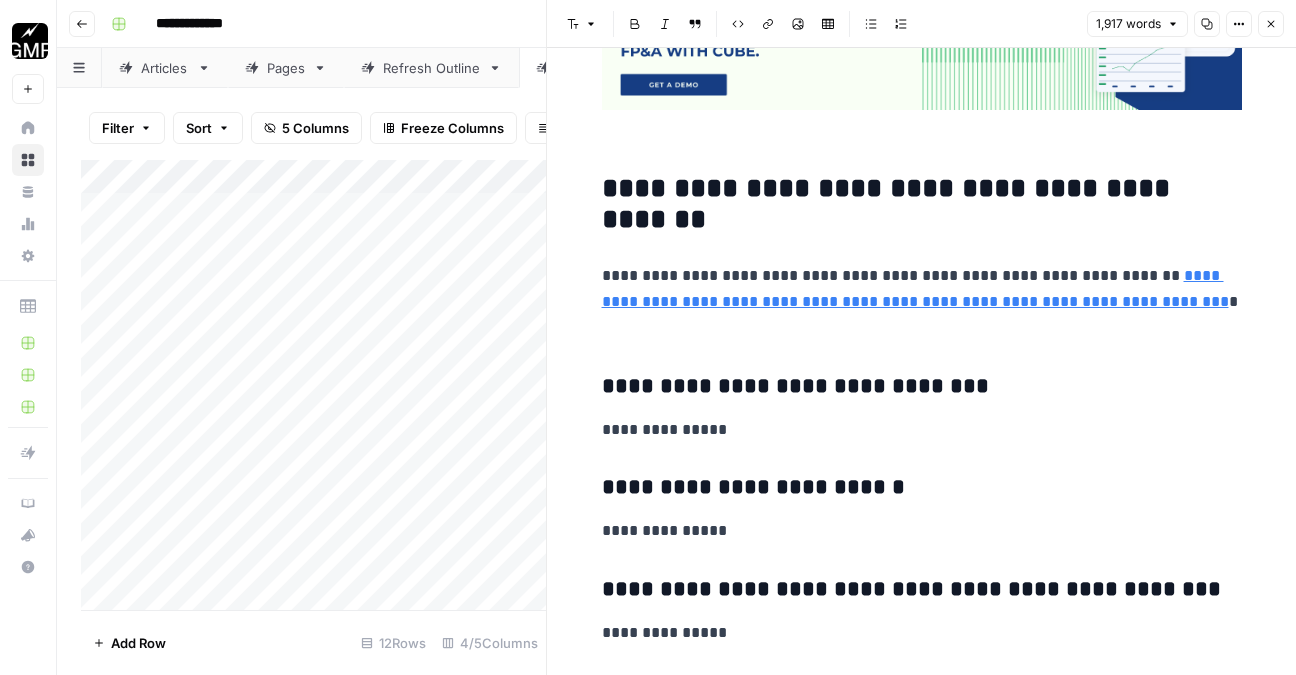 click on "**********" at bounding box center [922, 692] 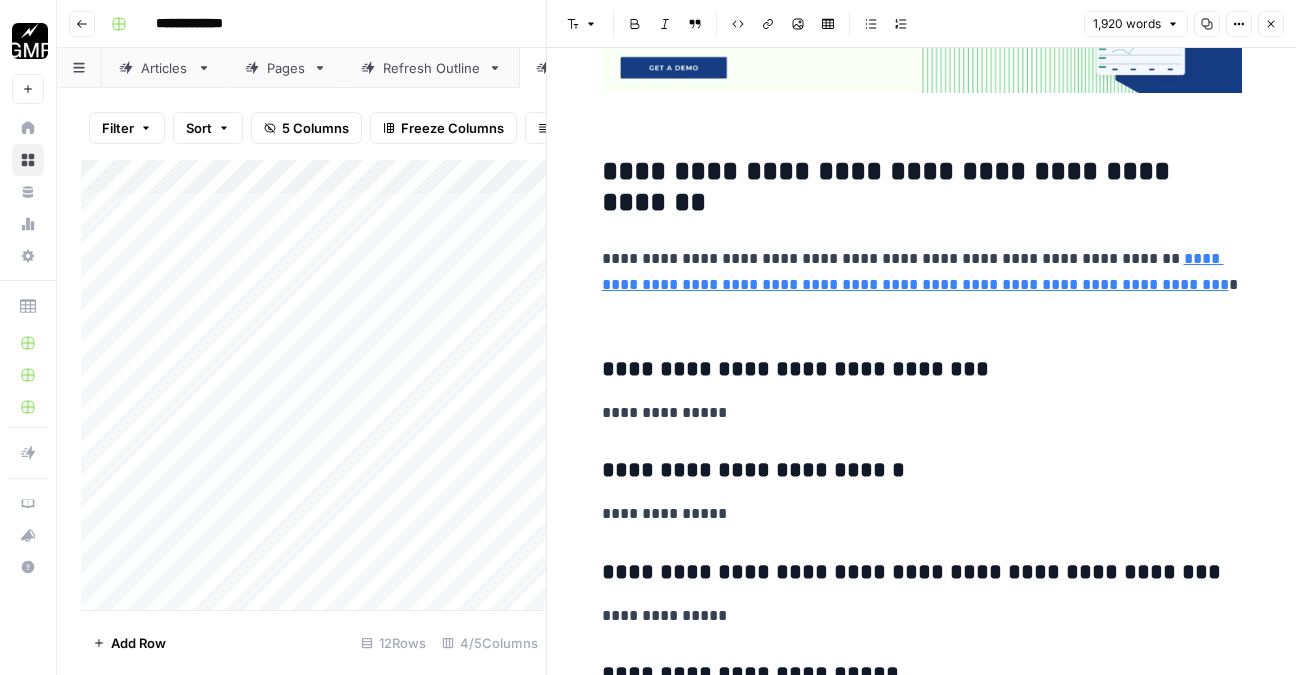 scroll, scrollTop: 4131, scrollLeft: 0, axis: vertical 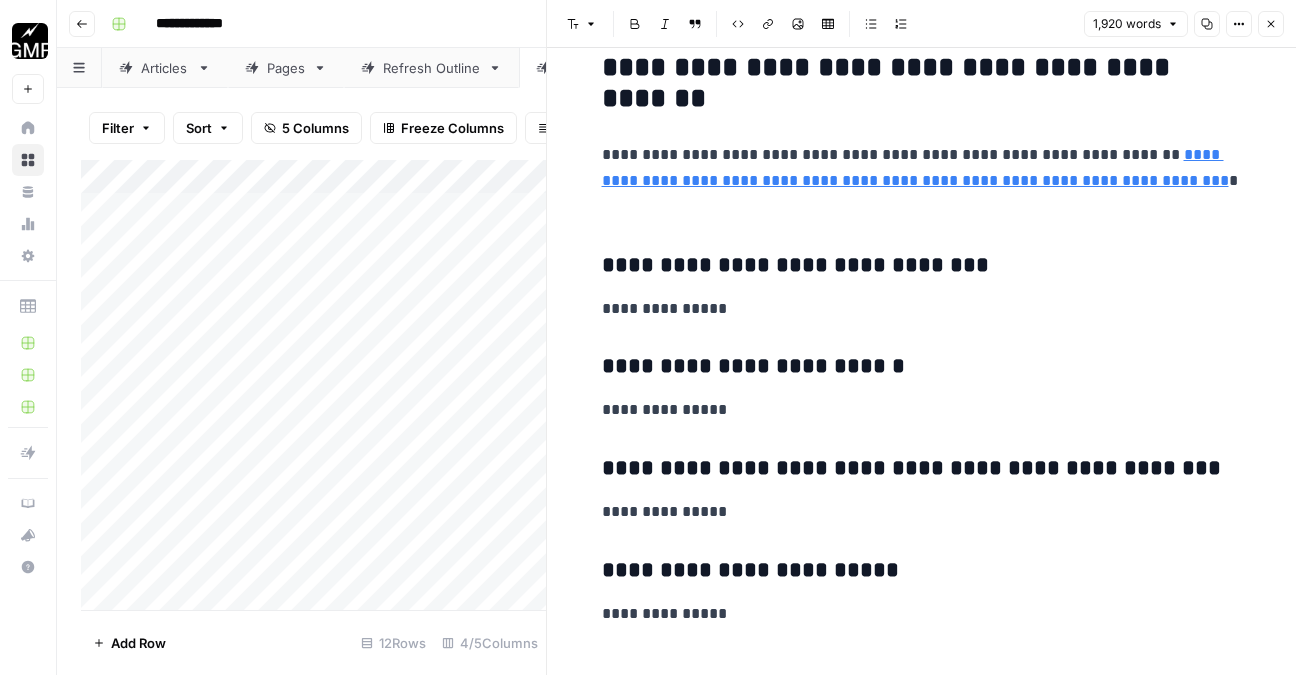 click on "**********" at bounding box center (922, 571) 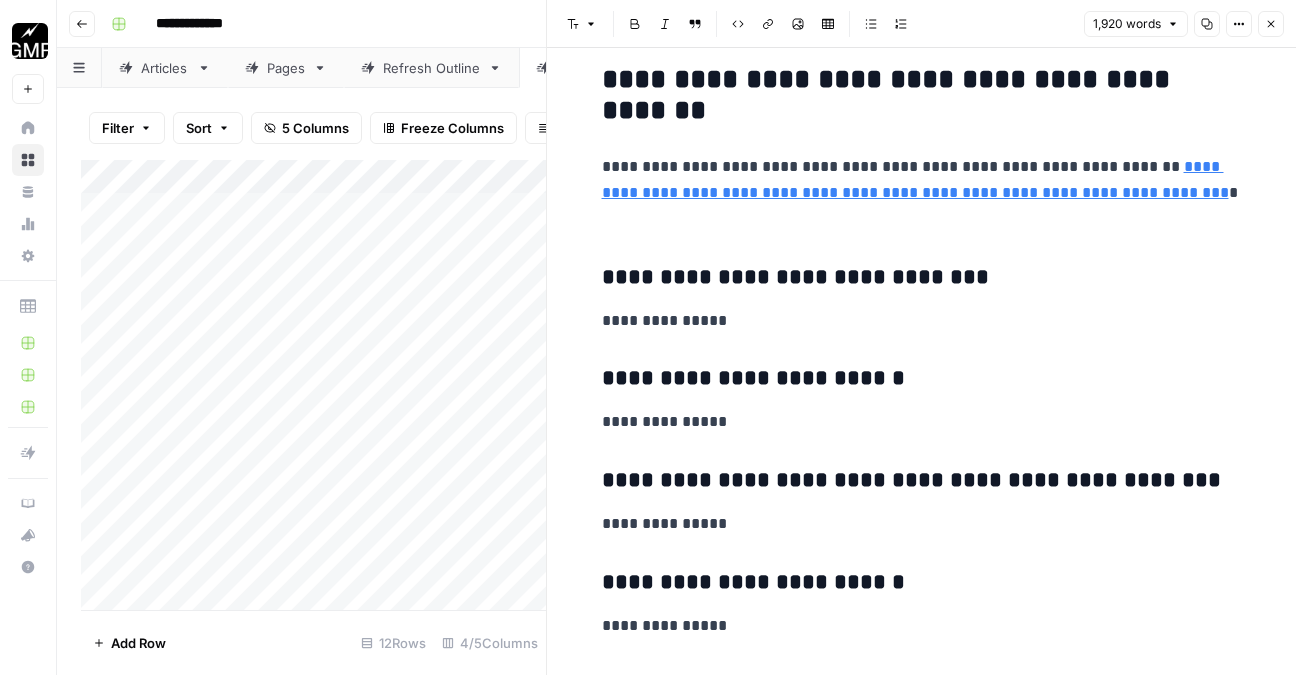 scroll, scrollTop: 4121, scrollLeft: 0, axis: vertical 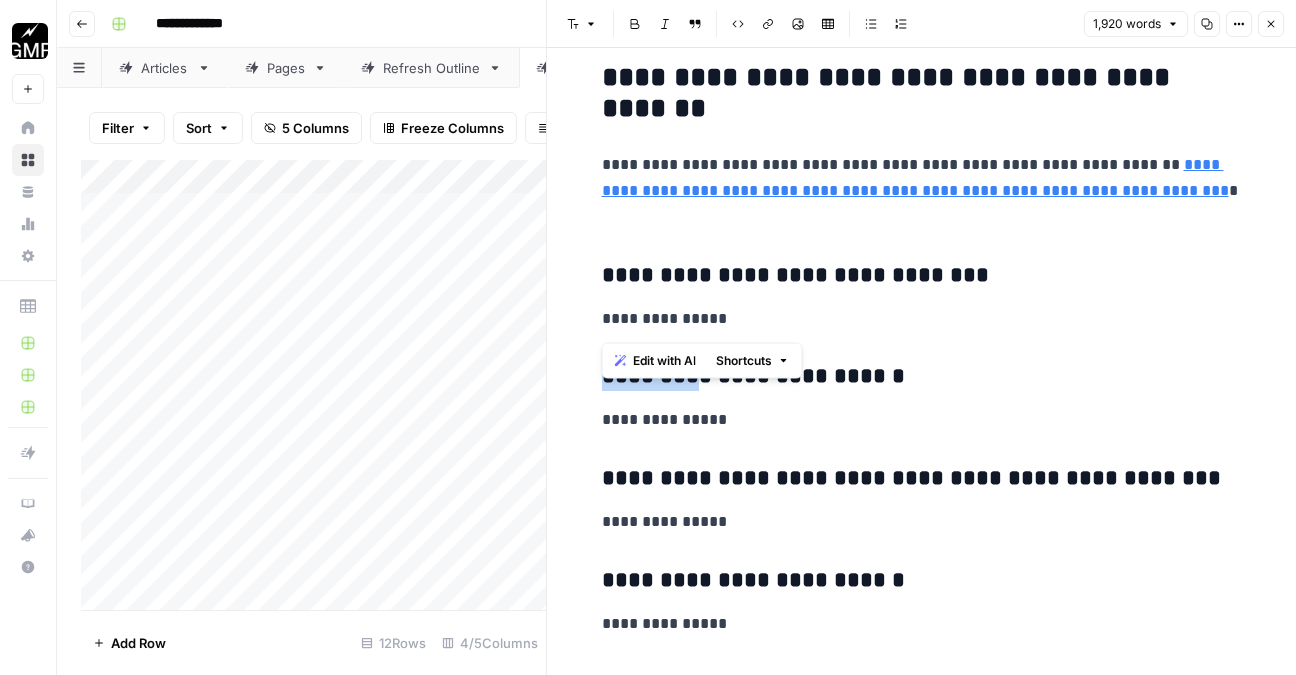 drag, startPoint x: 698, startPoint y: 319, endPoint x: 599, endPoint y: 319, distance: 99 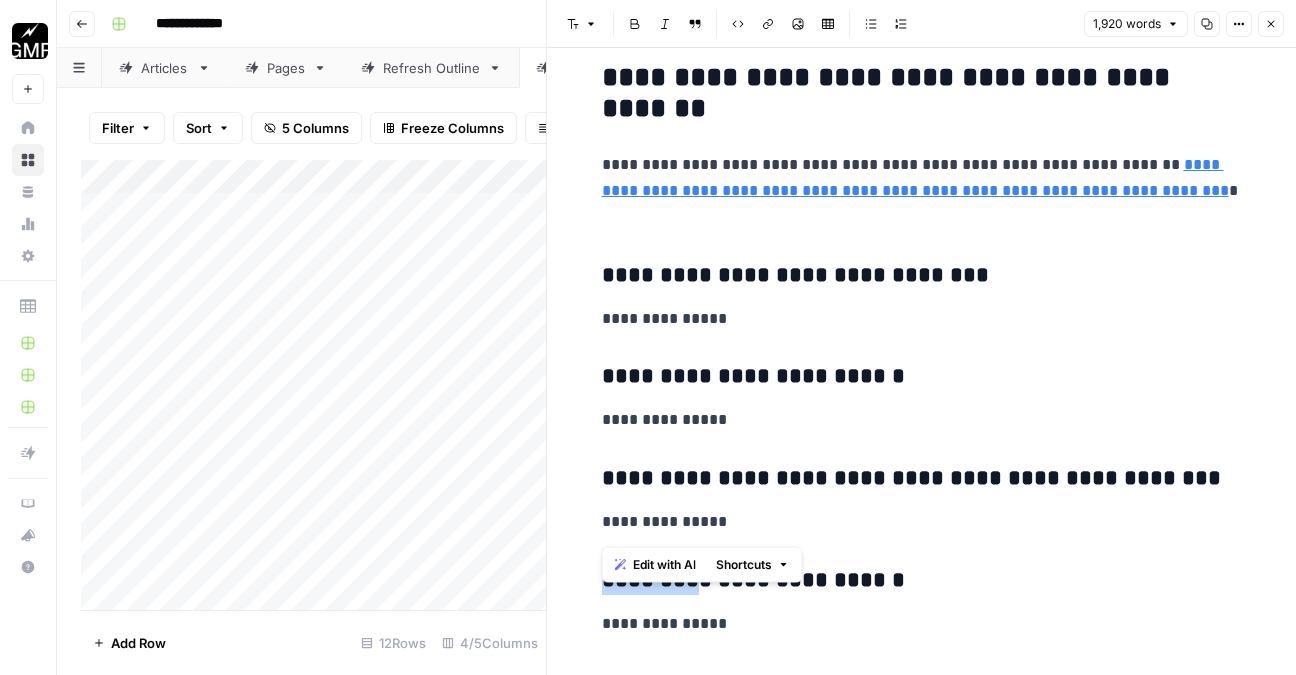 drag, startPoint x: 704, startPoint y: 532, endPoint x: 595, endPoint y: 531, distance: 109.004585 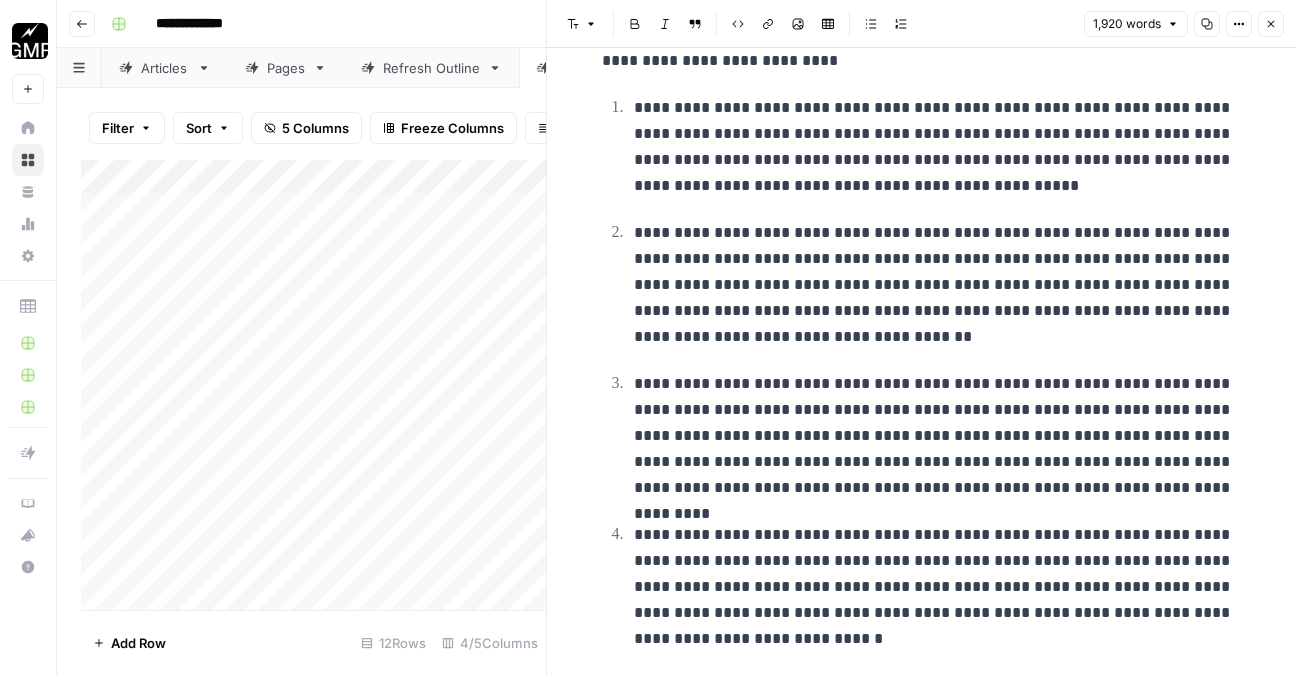 scroll, scrollTop: 9085, scrollLeft: 0, axis: vertical 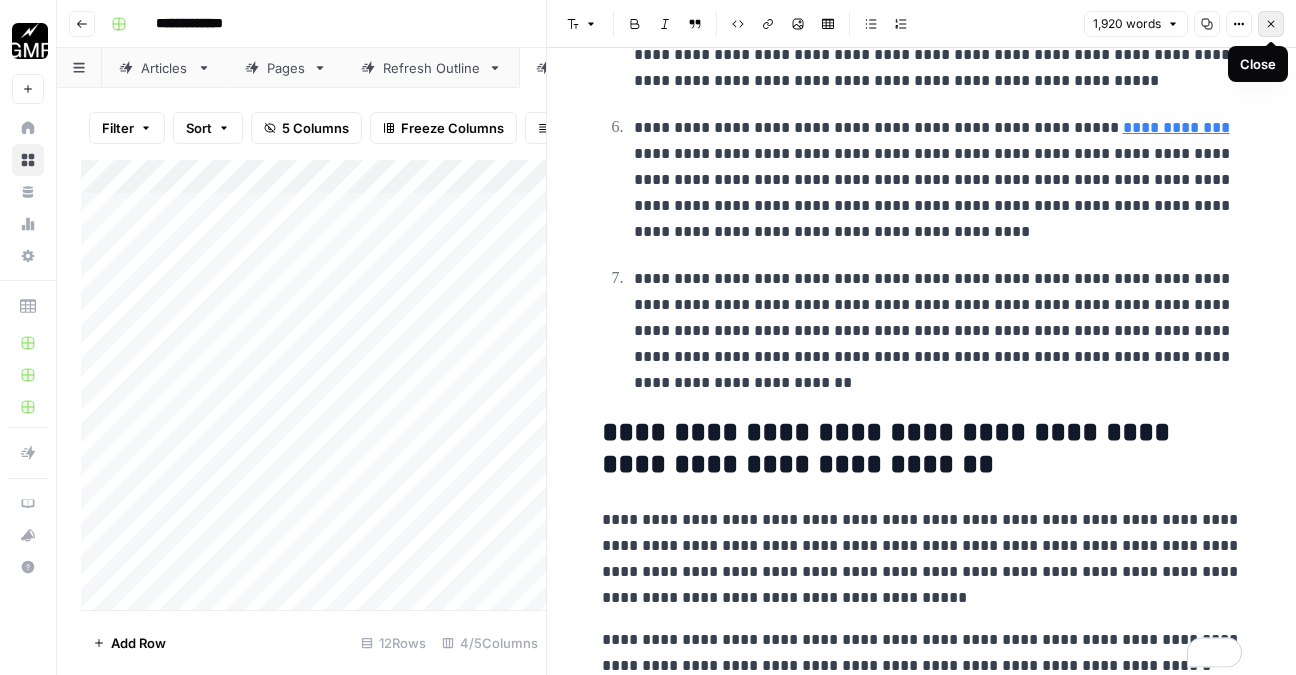 click 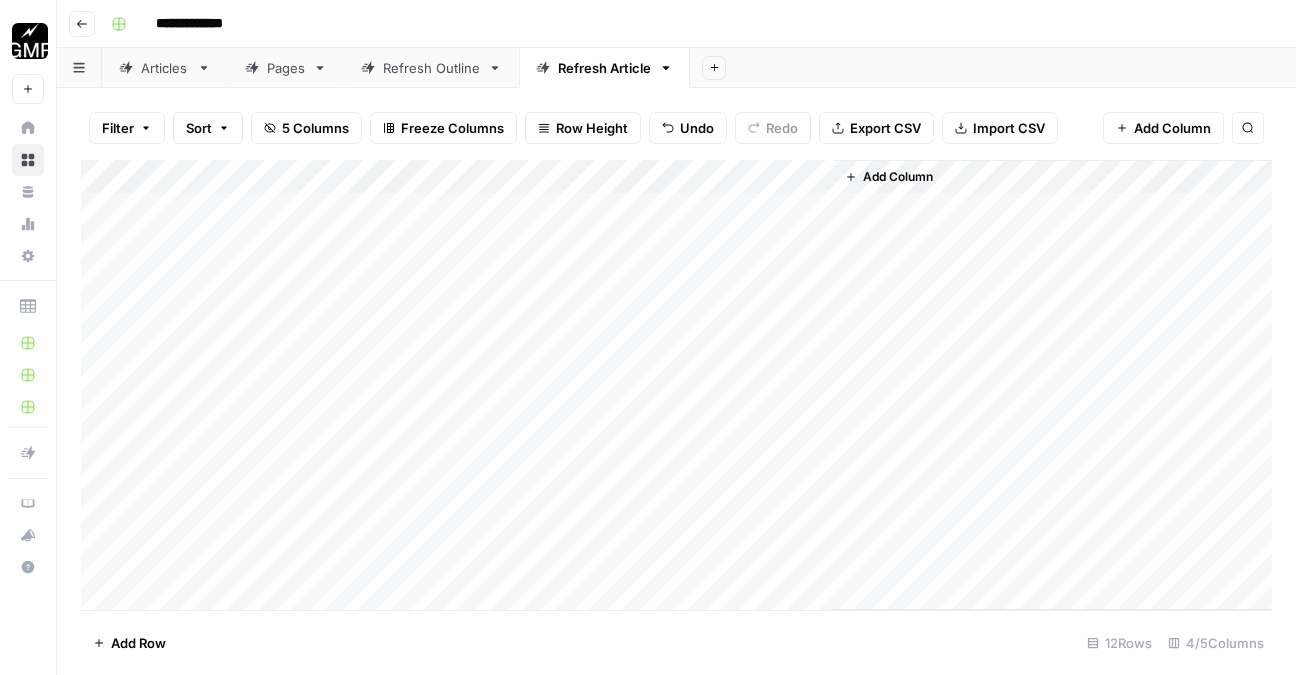 scroll, scrollTop: 24, scrollLeft: 0, axis: vertical 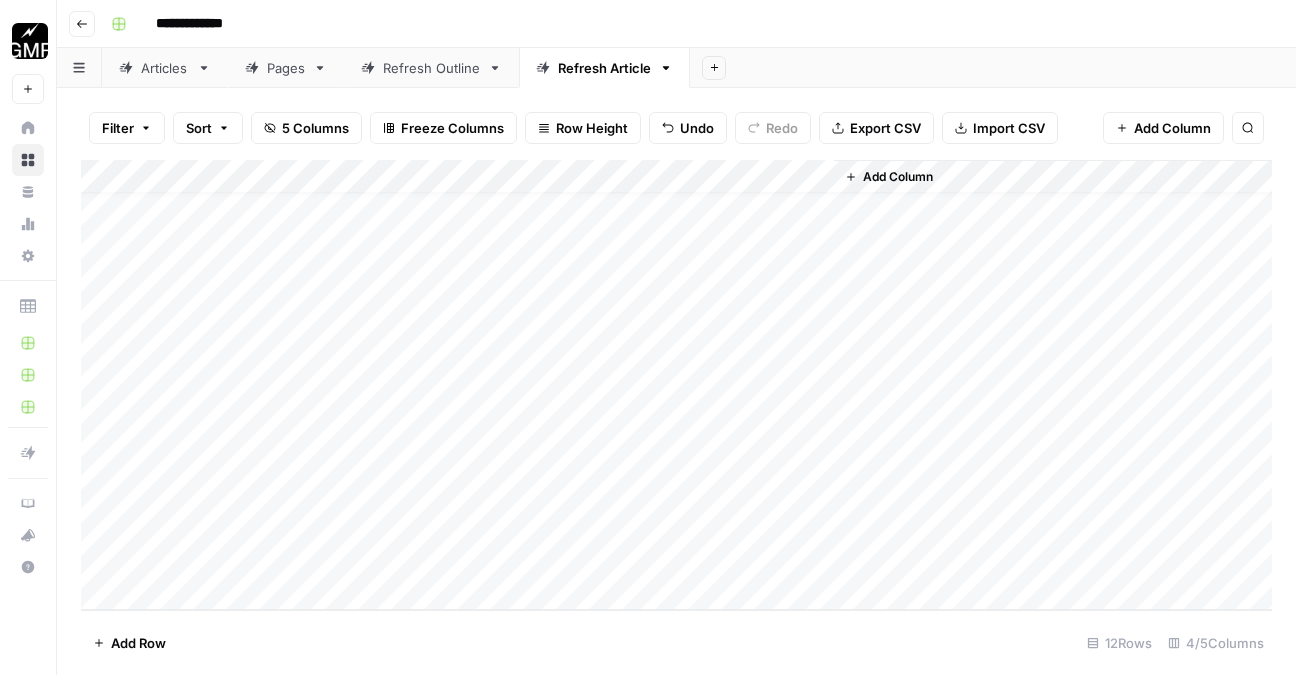 click on "Add Column" at bounding box center [676, 385] 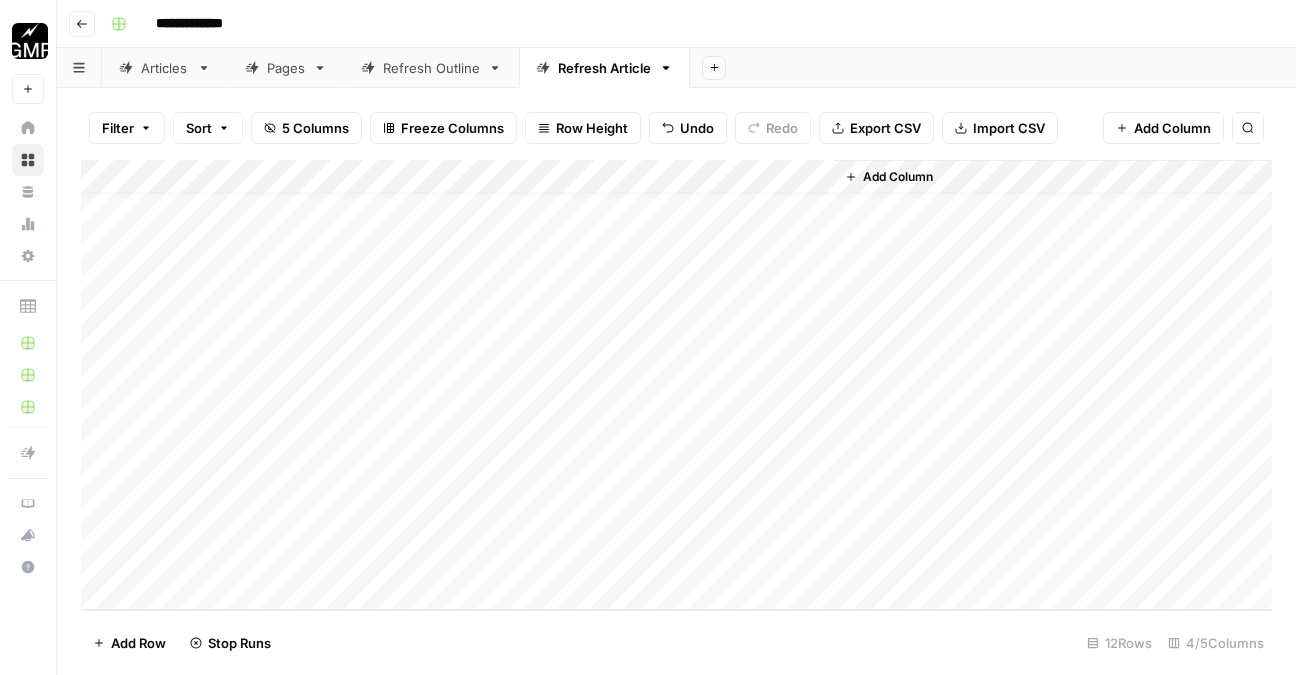 click on "Add Column" at bounding box center [676, 385] 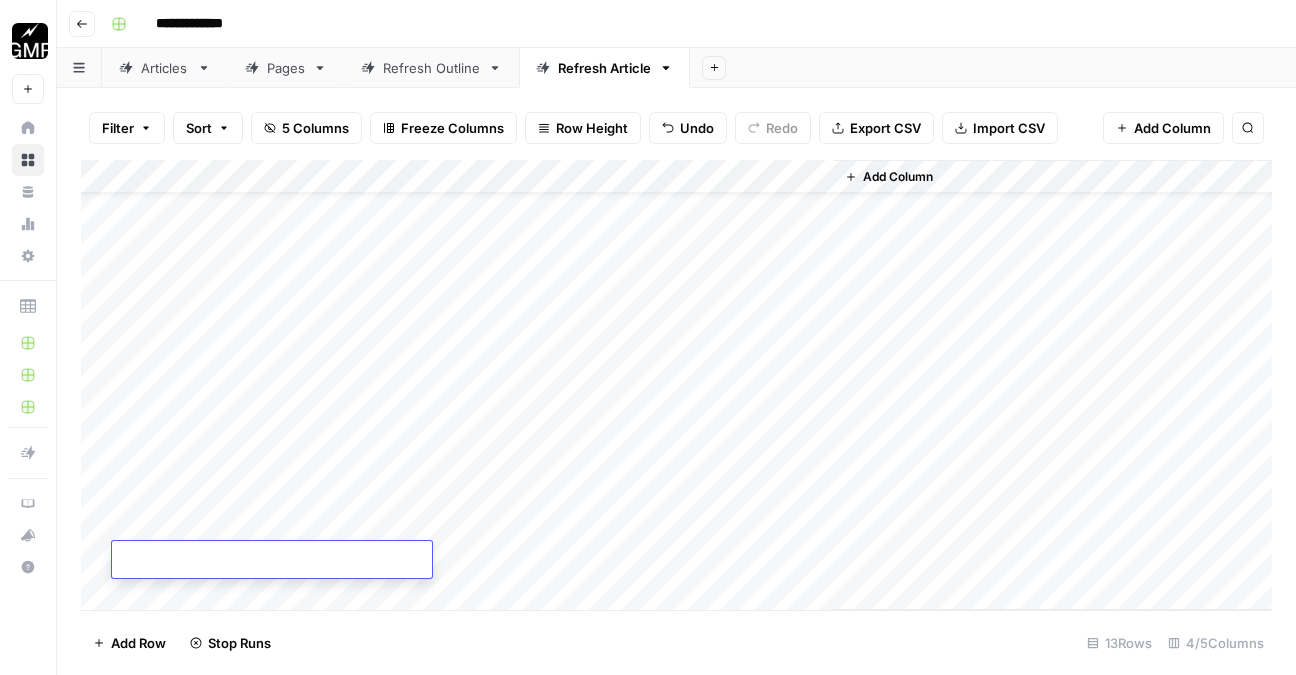 scroll, scrollTop: 58, scrollLeft: 0, axis: vertical 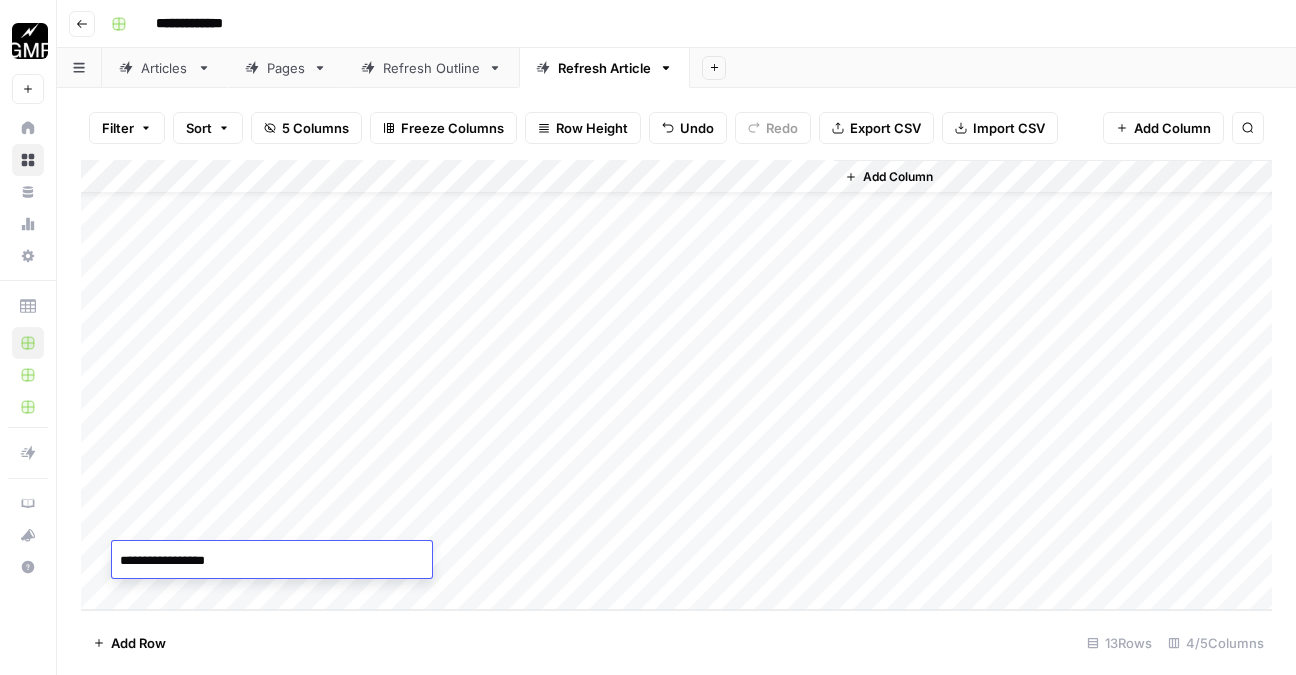 type on "**********" 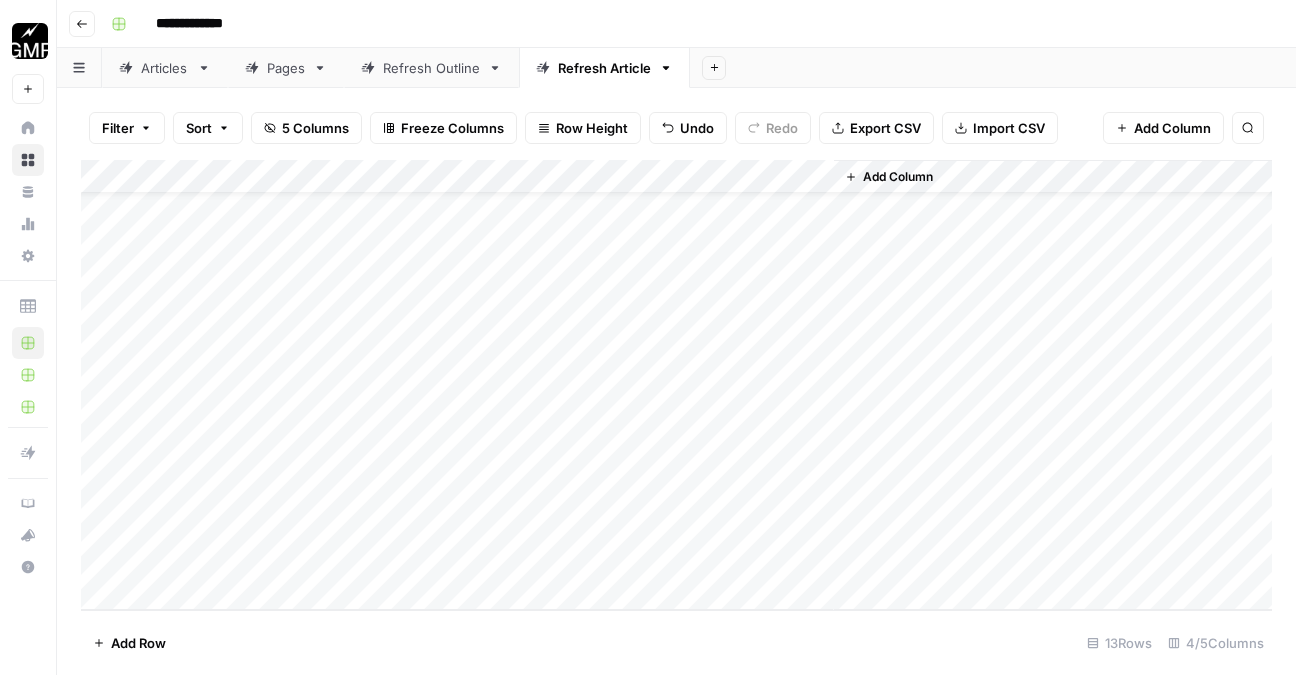 click on "Add Column" at bounding box center (676, 385) 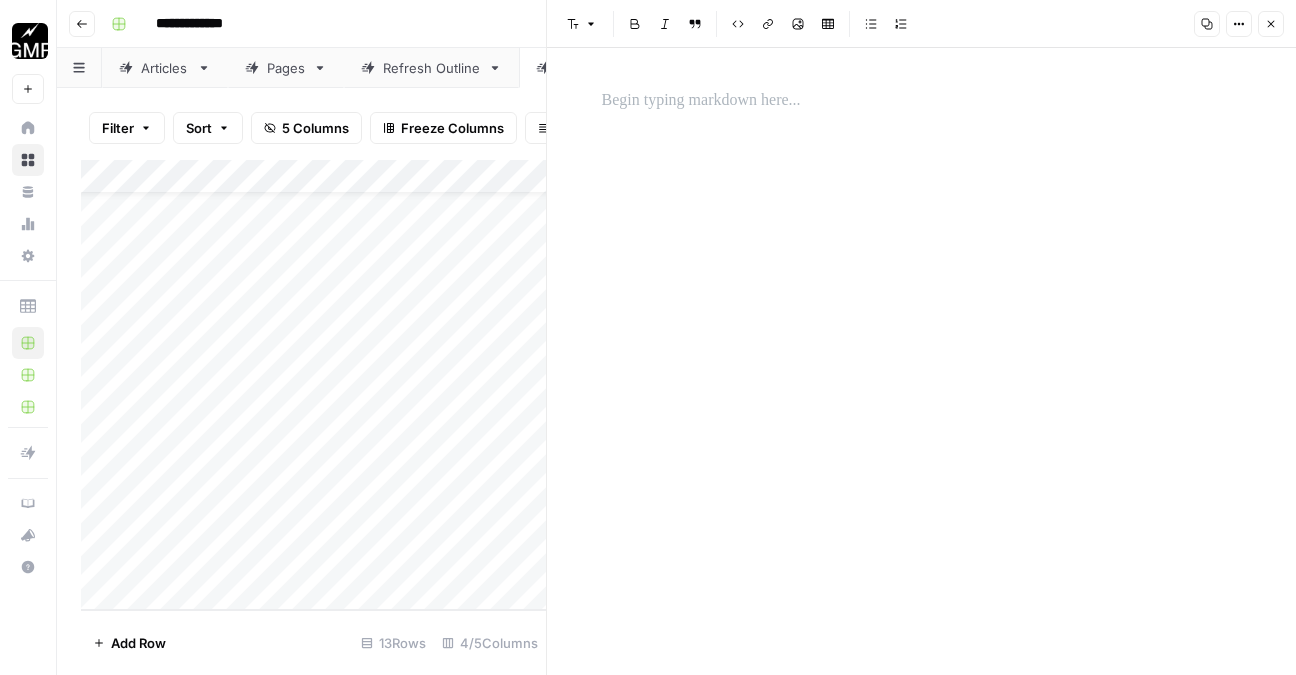 click on "Add Column" at bounding box center (313, 385) 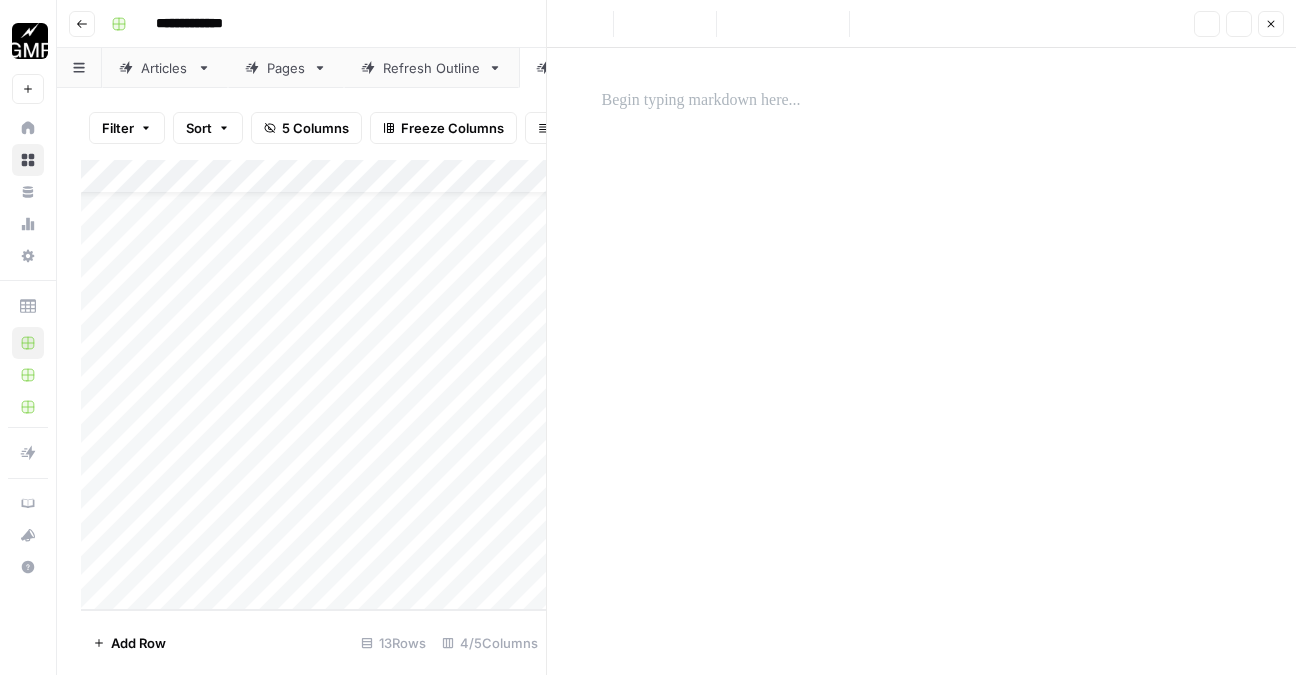 click at bounding box center [922, 101] 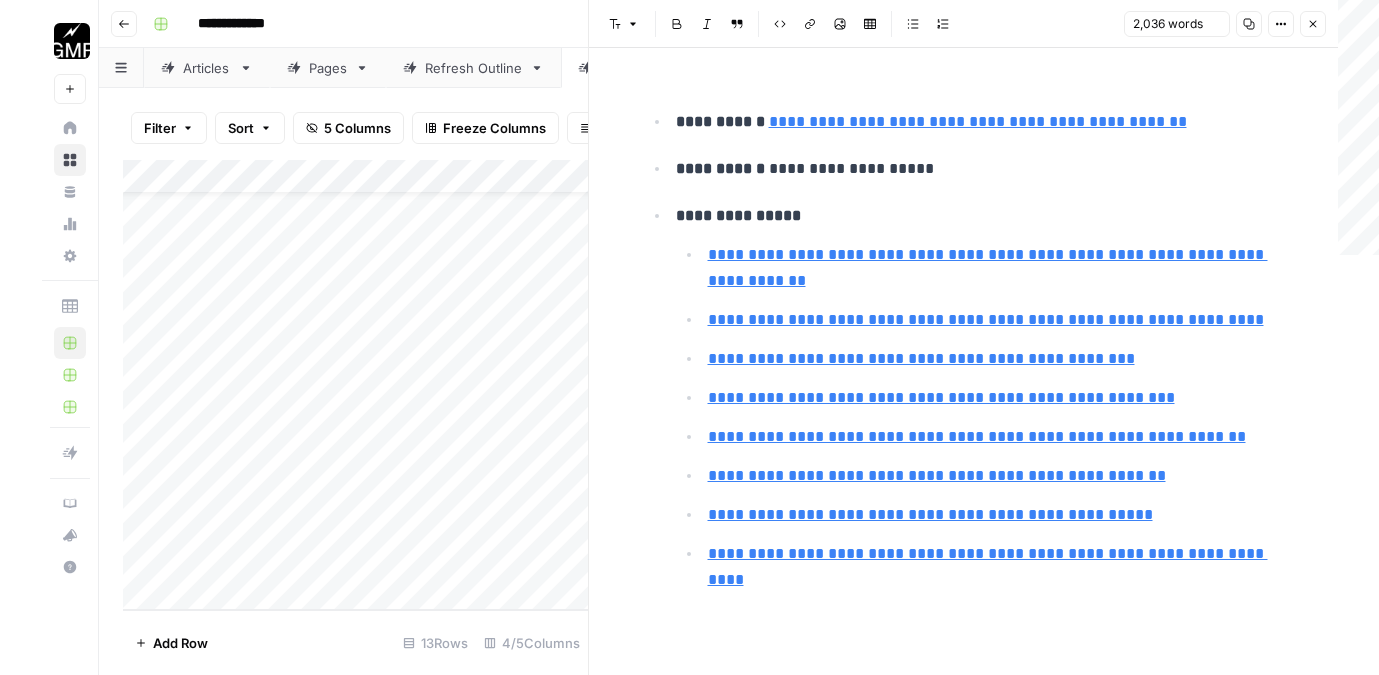 scroll, scrollTop: 8836, scrollLeft: 0, axis: vertical 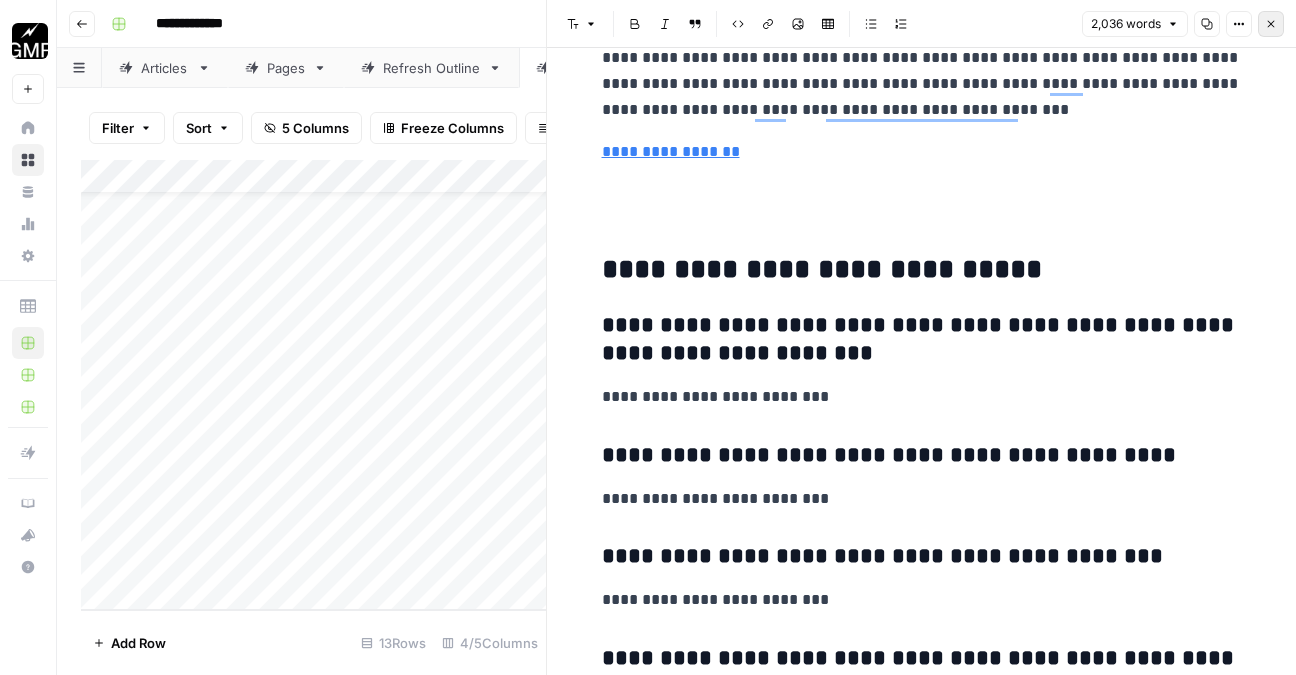 click 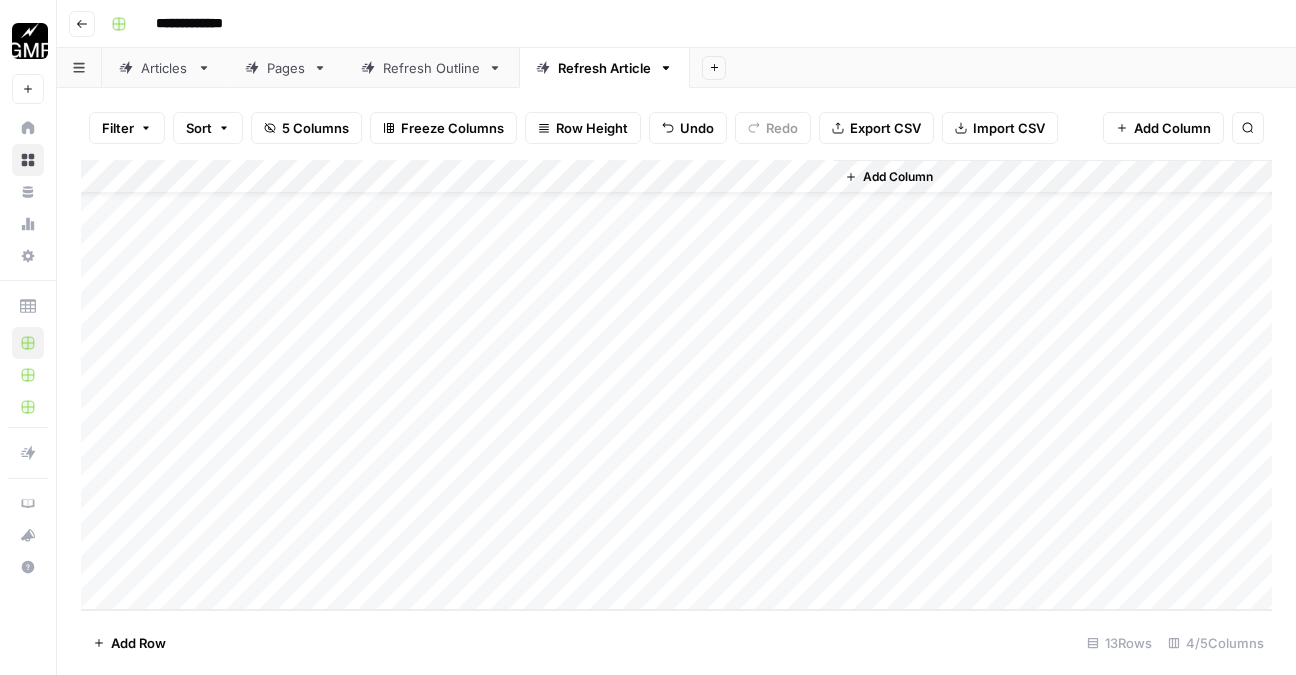 click on "Add Column" at bounding box center (676, 385) 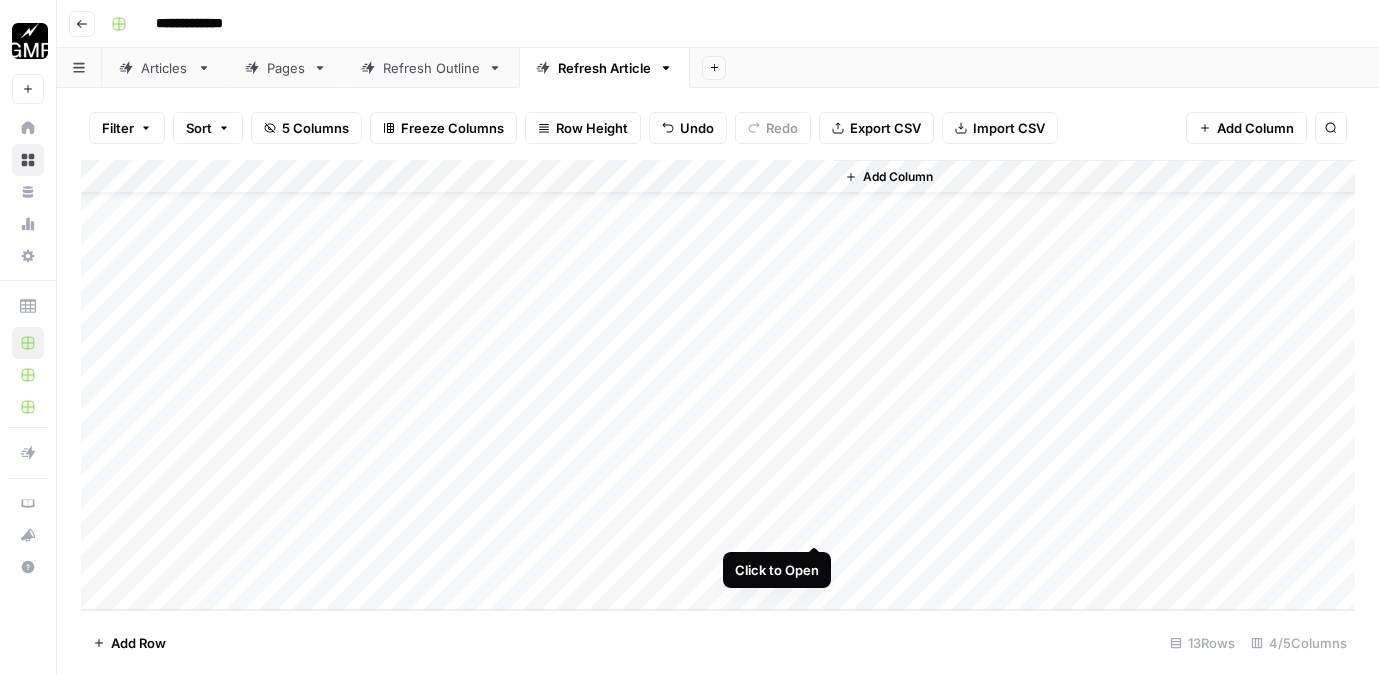 click on "Add Column" at bounding box center (718, 385) 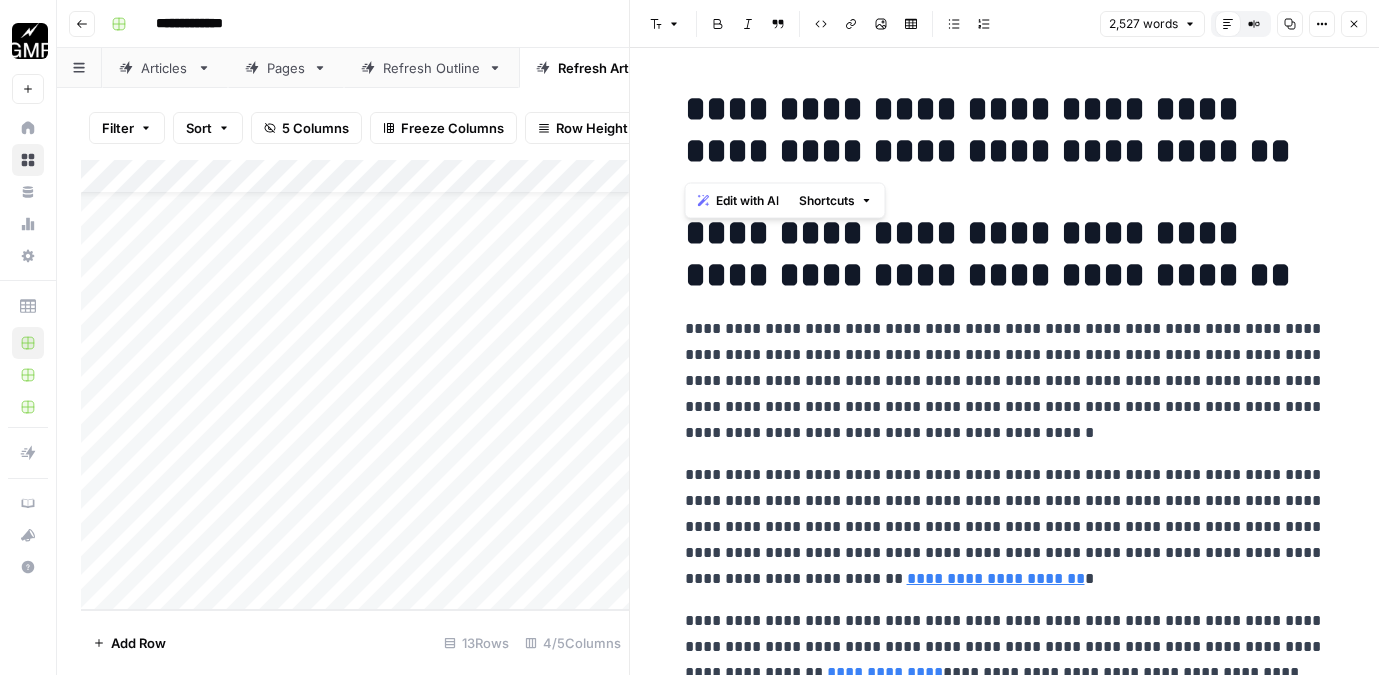 drag, startPoint x: 1244, startPoint y: 157, endPoint x: 678, endPoint y: 101, distance: 568.76355 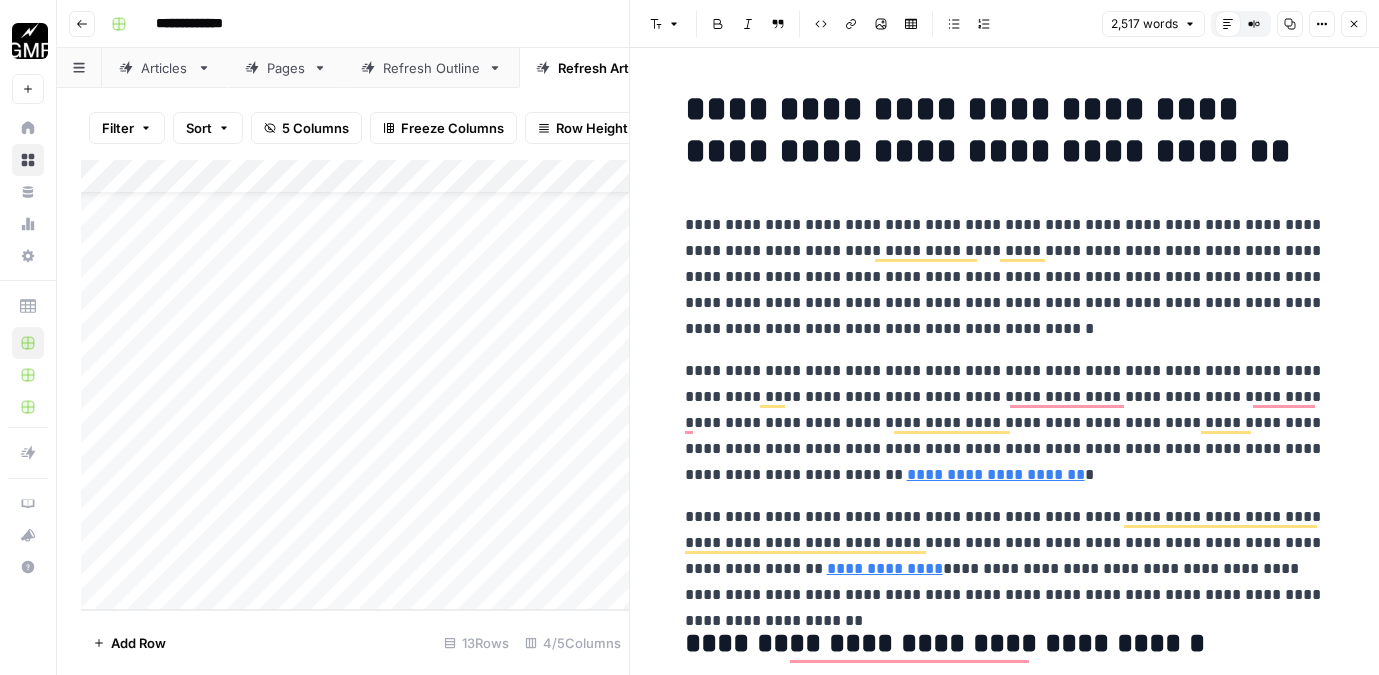 scroll, scrollTop: 369, scrollLeft: 0, axis: vertical 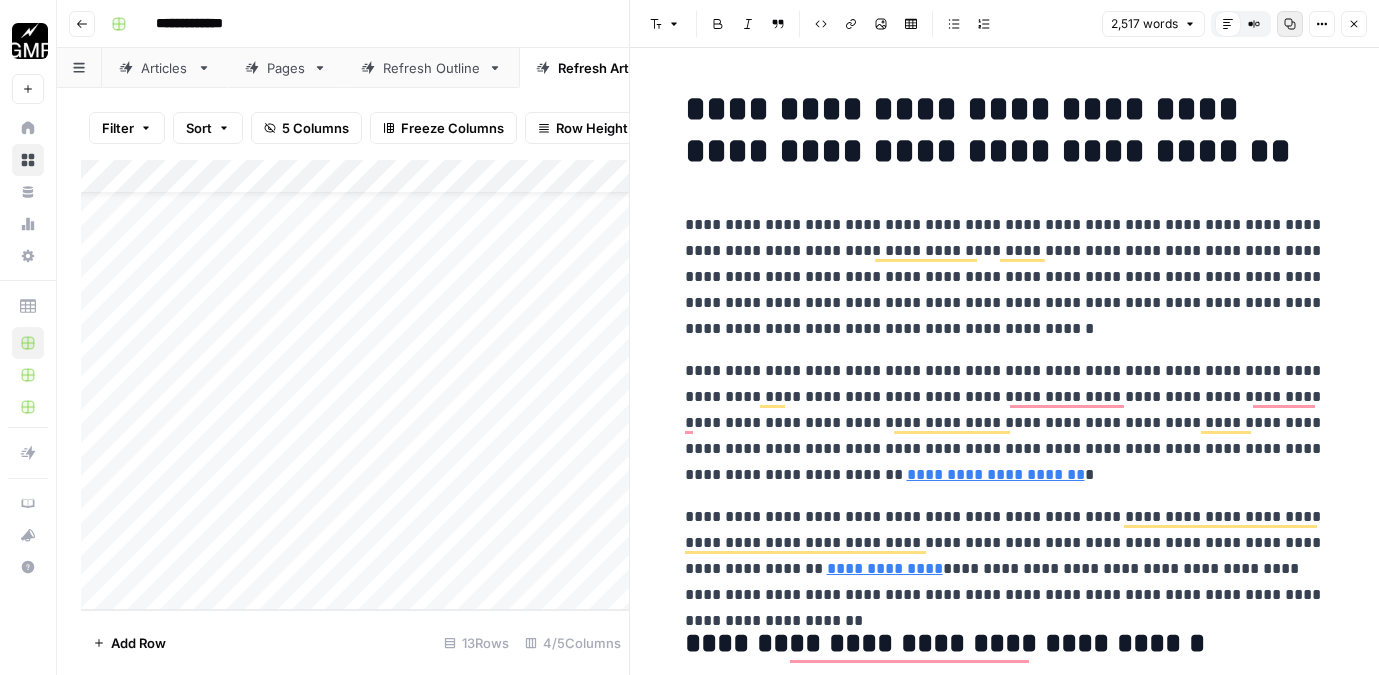 click 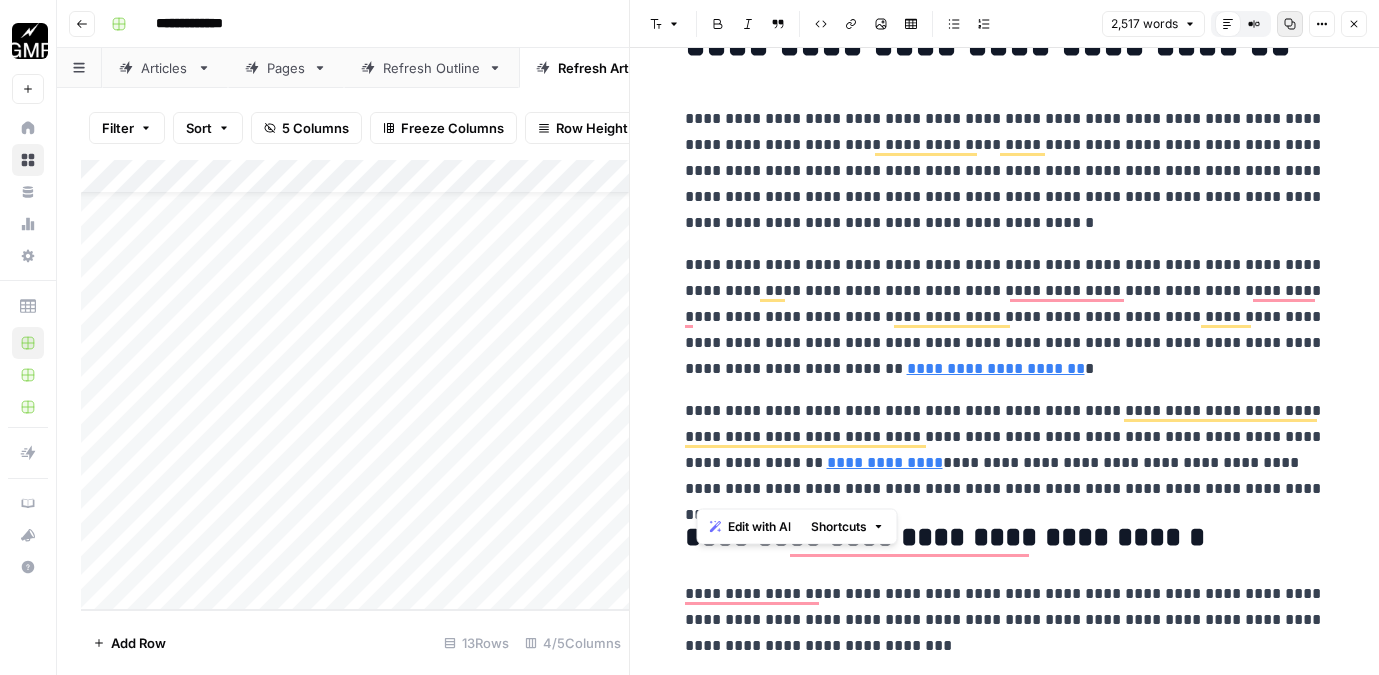 drag, startPoint x: 1249, startPoint y: 489, endPoint x: 692, endPoint y: 258, distance: 603.00085 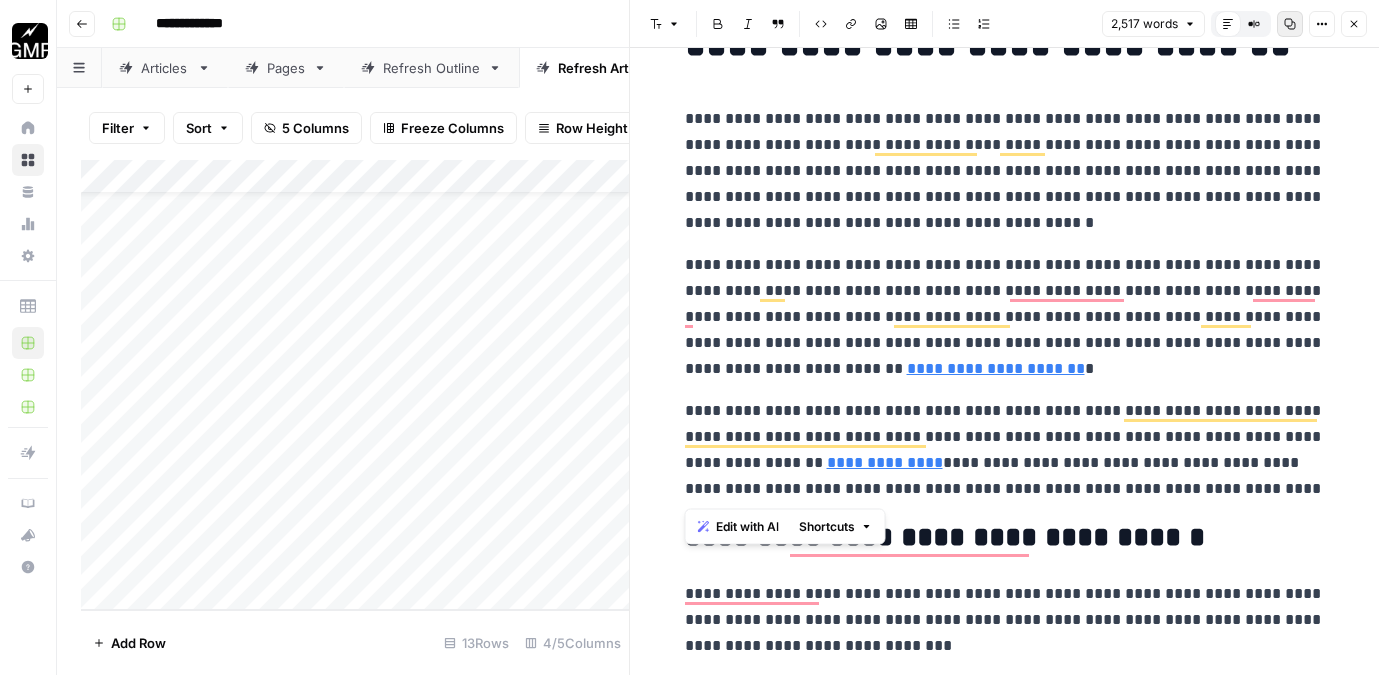 drag, startPoint x: 685, startPoint y: 120, endPoint x: 1227, endPoint y: 488, distance: 655.1244 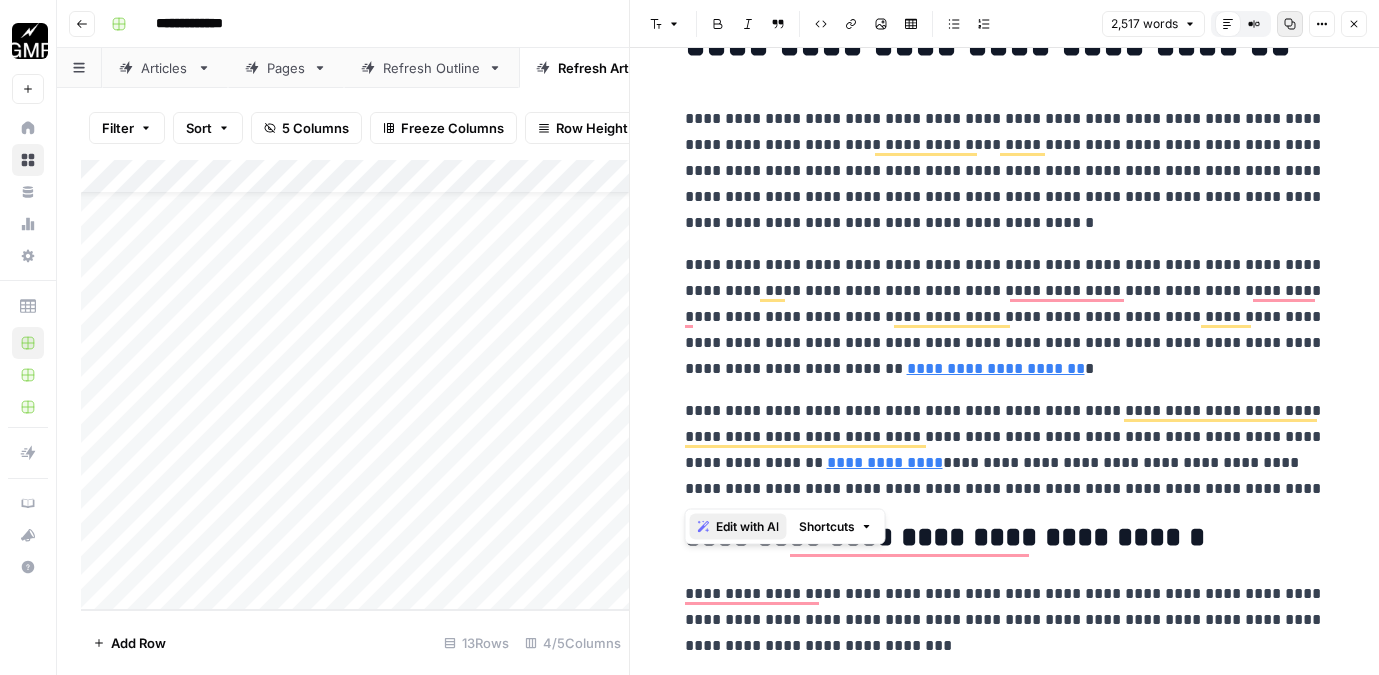 click on "Edit with AI" at bounding box center (747, 527) 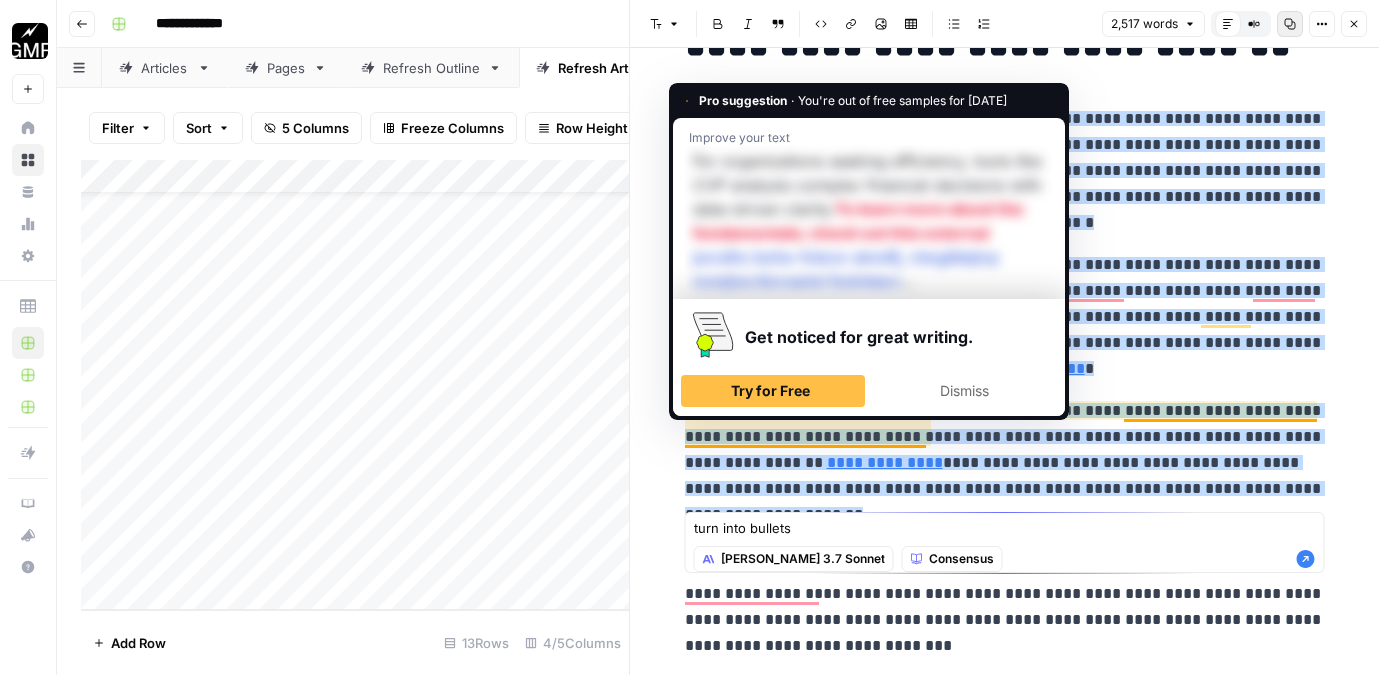 type on "turn into bullets" 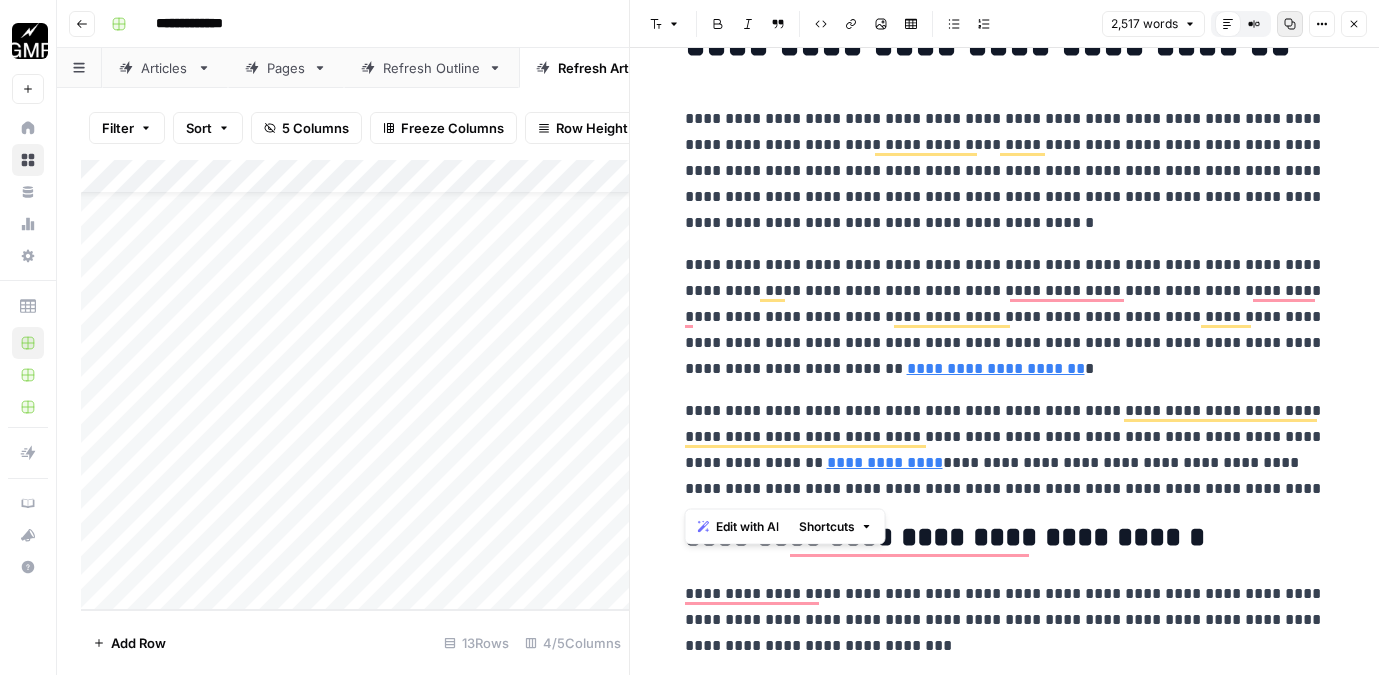 drag, startPoint x: 1236, startPoint y: 494, endPoint x: 685, endPoint y: 118, distance: 667.066 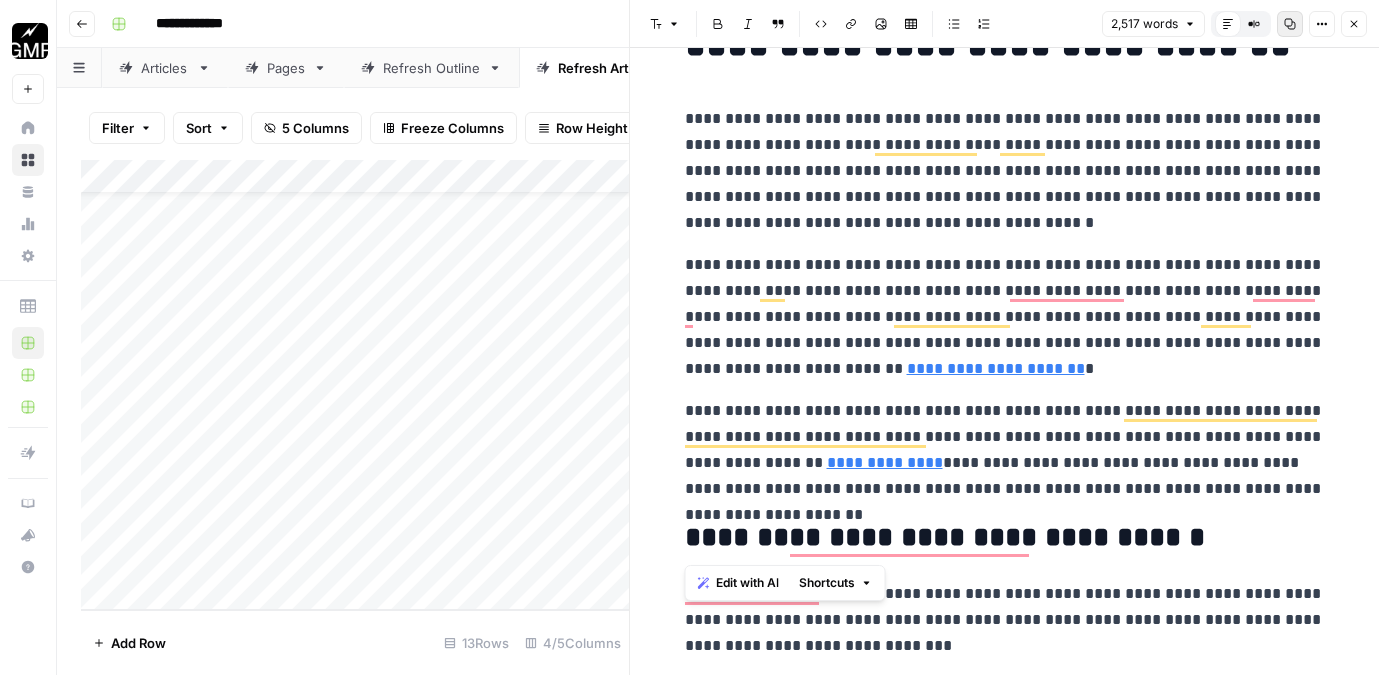 drag, startPoint x: 1257, startPoint y: 503, endPoint x: 640, endPoint y: 147, distance: 712.3377 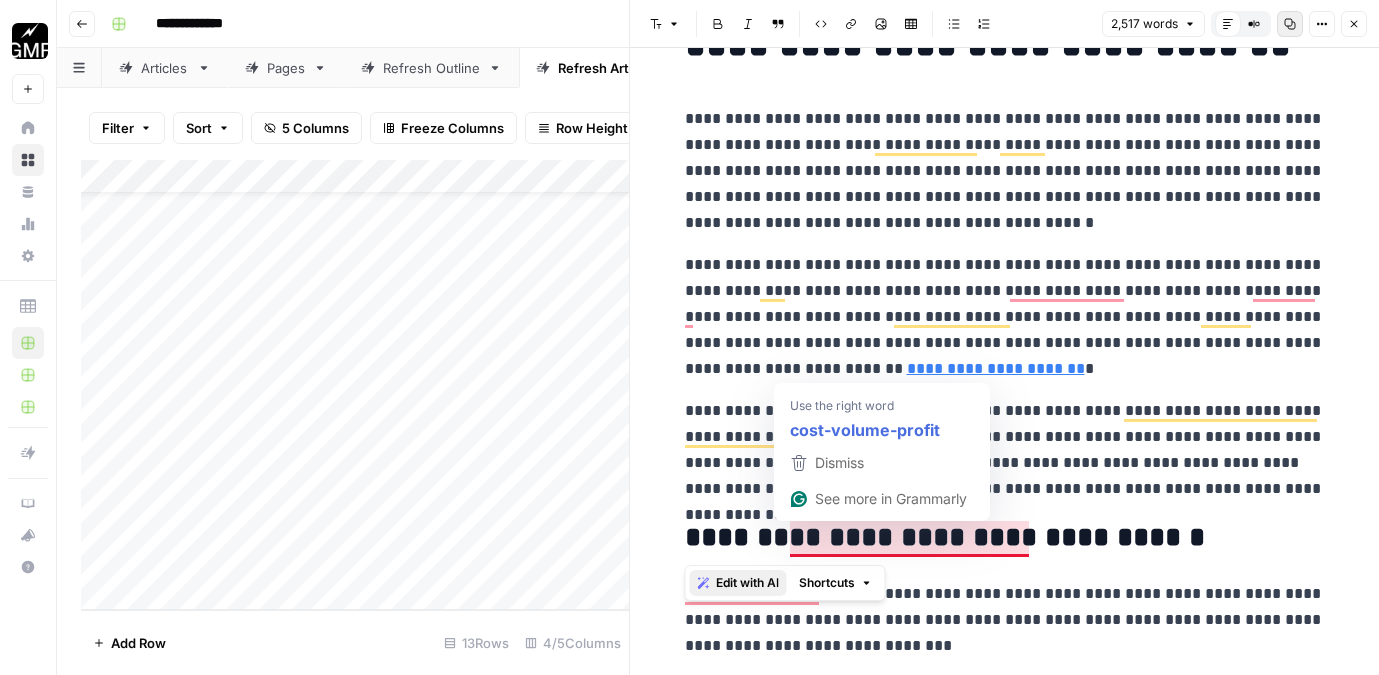 click on "Edit with AI" at bounding box center (747, 583) 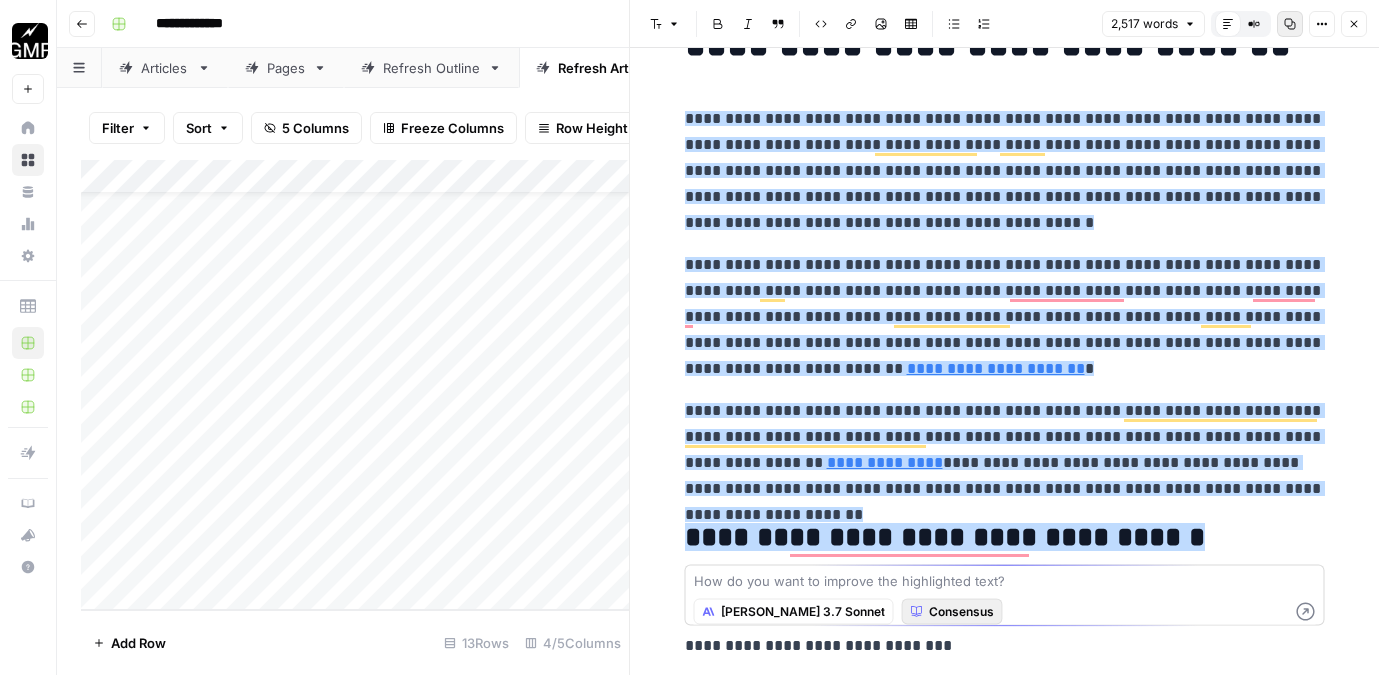 click on "Consensus" at bounding box center (961, 612) 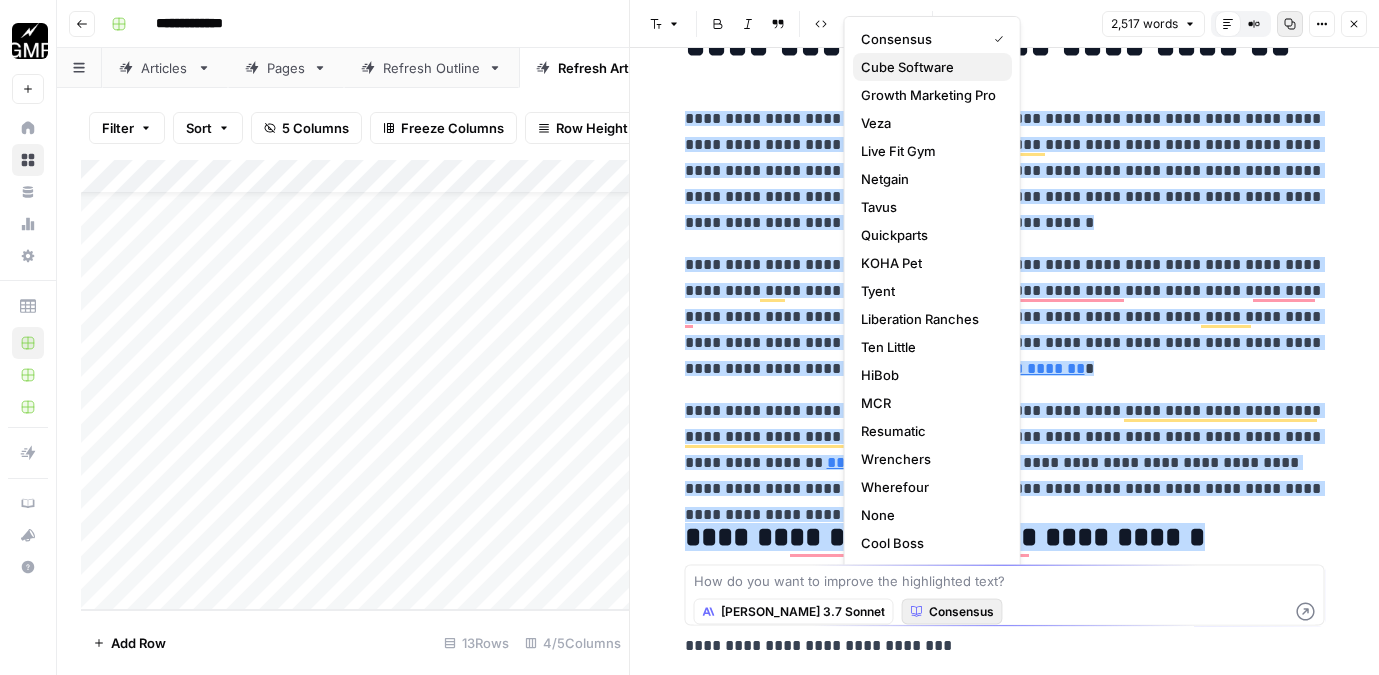 click on "Cube Software" at bounding box center (907, 67) 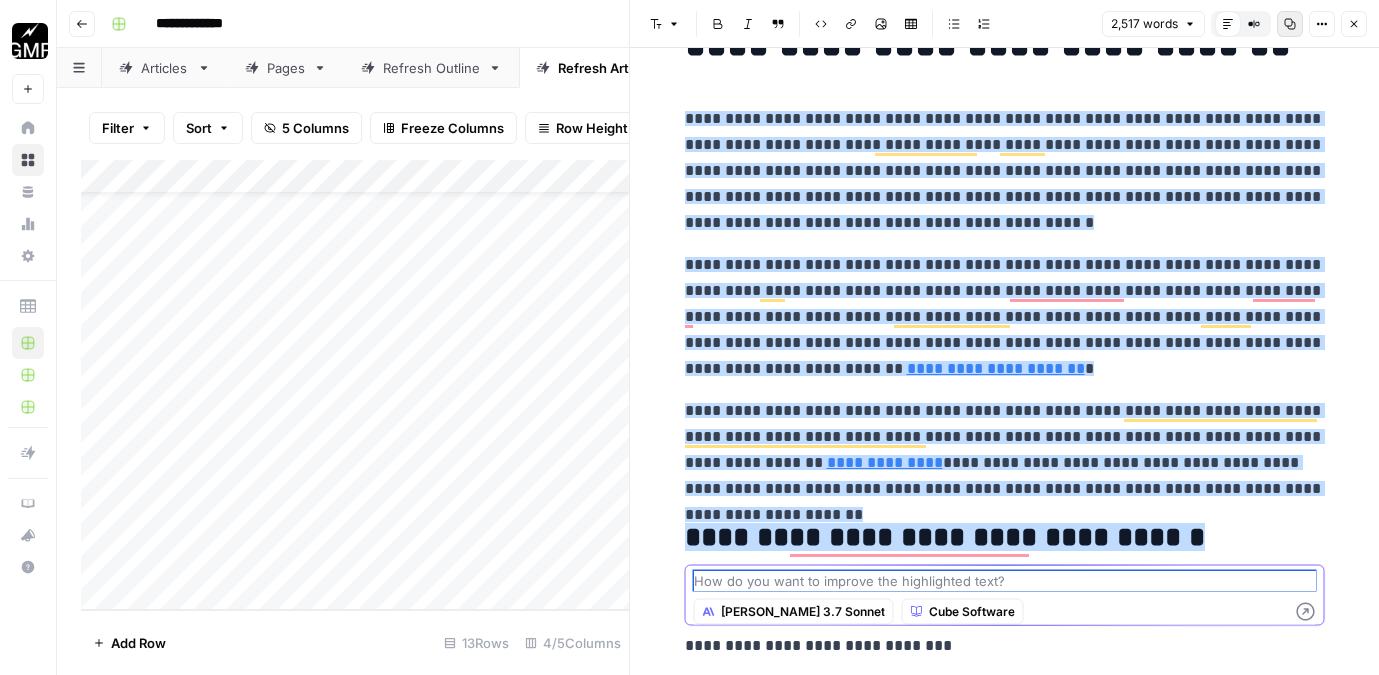 click at bounding box center [1005, 581] 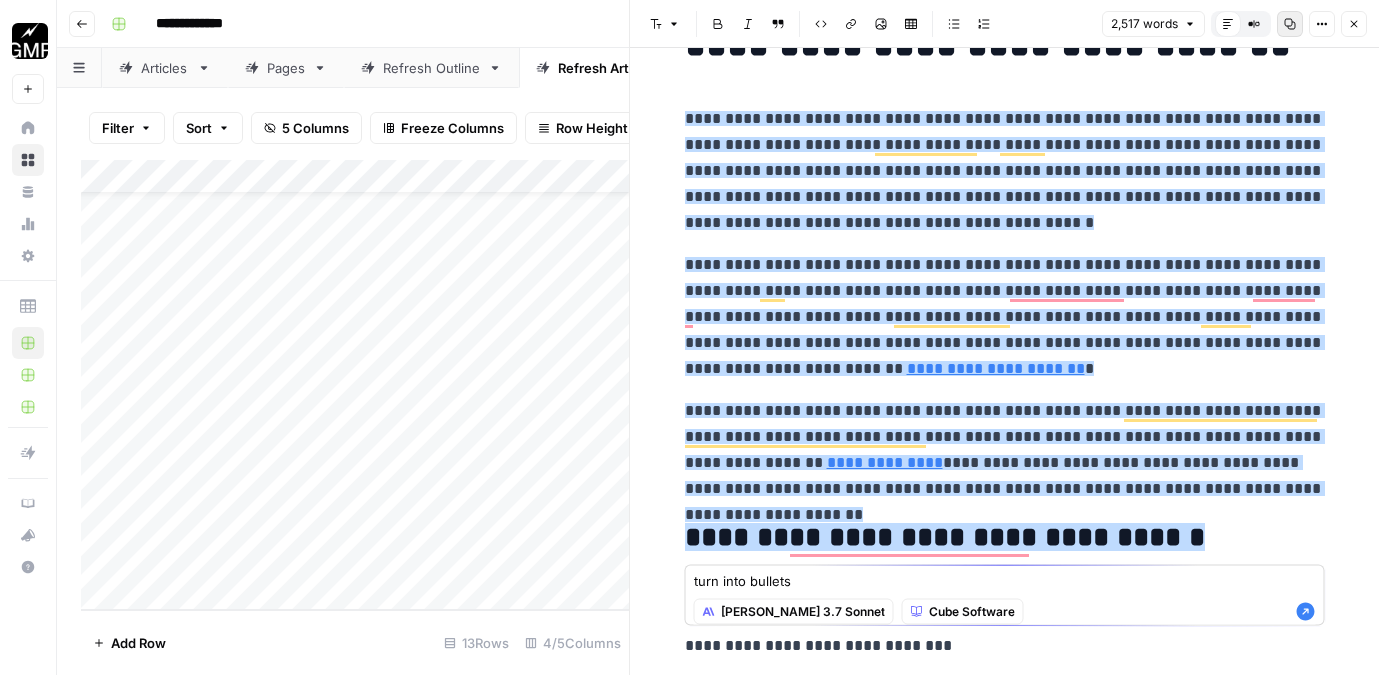 type on "turn into bullets" 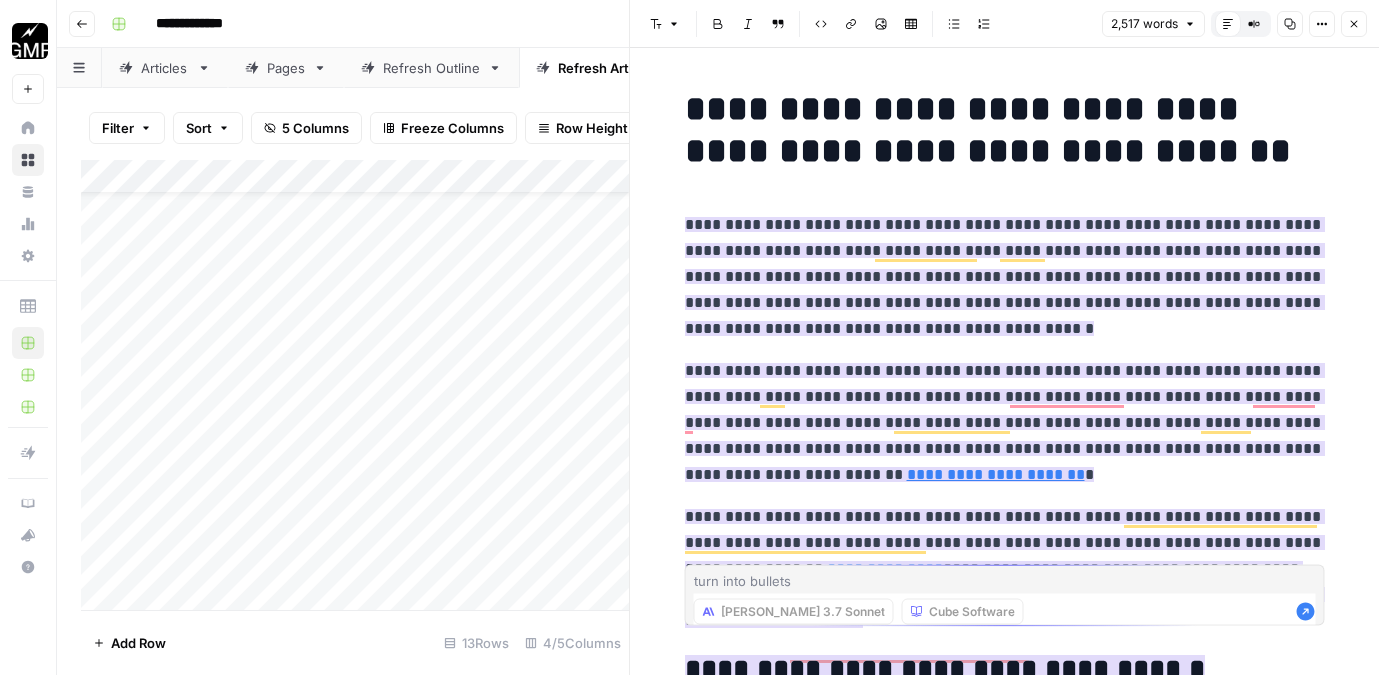 scroll, scrollTop: 0, scrollLeft: 0, axis: both 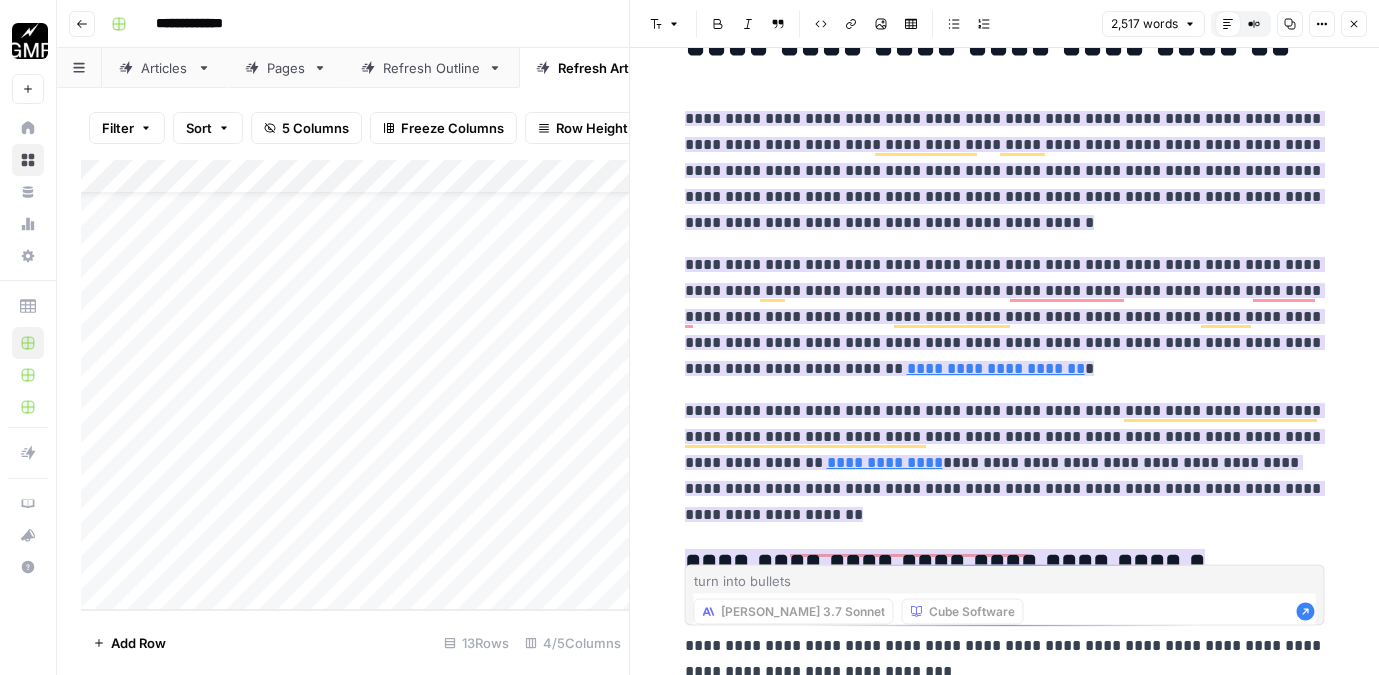 click on "**********" at bounding box center (1005, 4821) 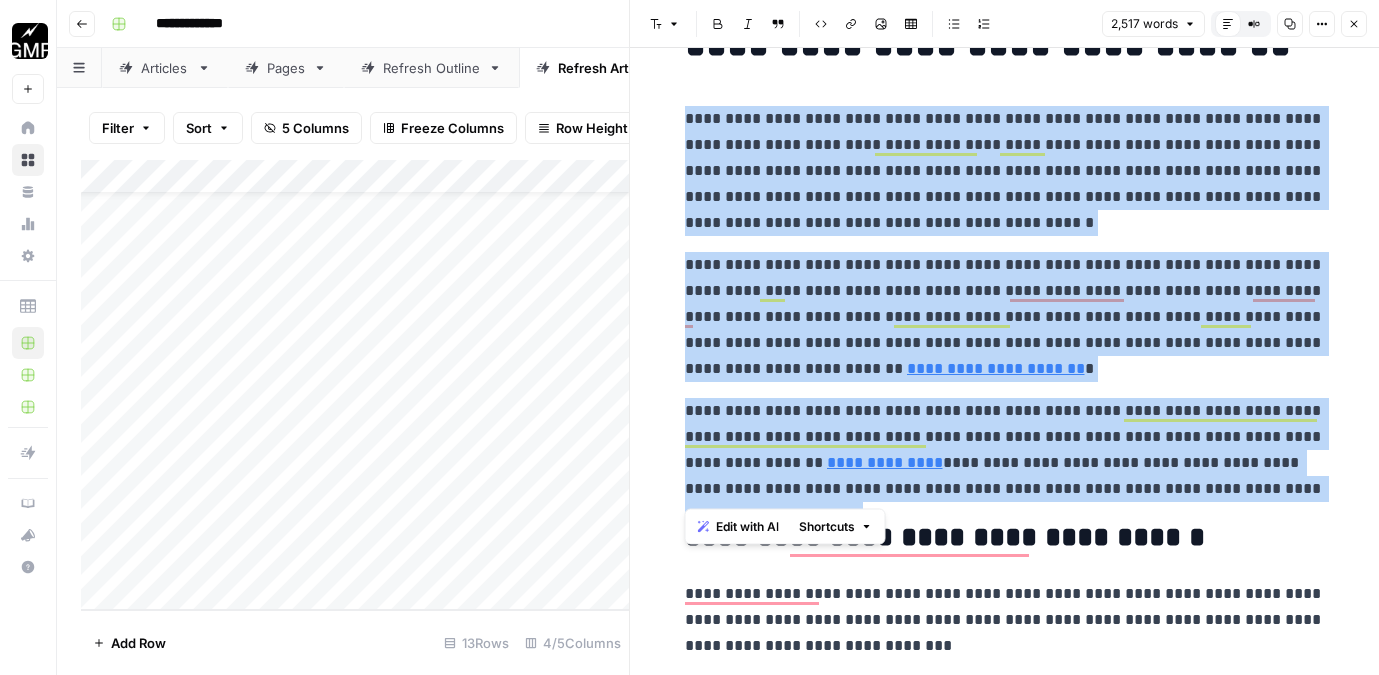 drag, startPoint x: 684, startPoint y: 117, endPoint x: 1262, endPoint y: 490, distance: 687.9048 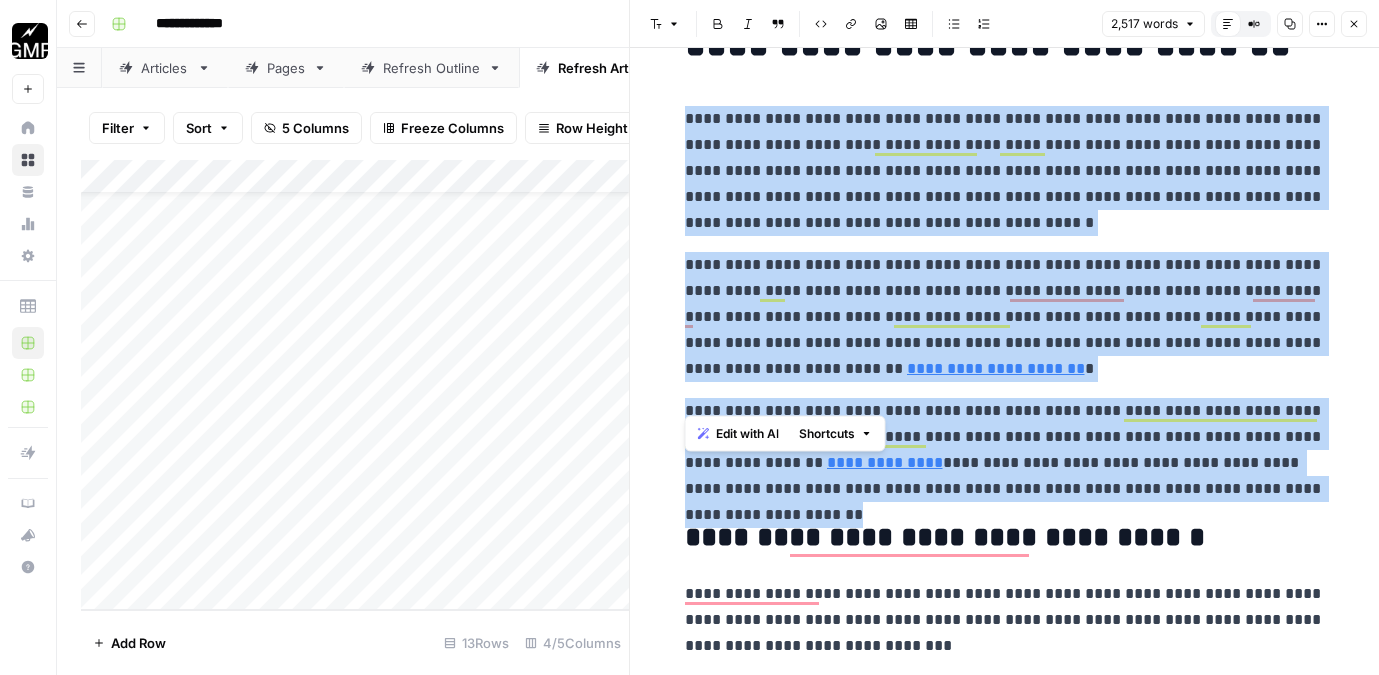 scroll, scrollTop: 713, scrollLeft: 0, axis: vertical 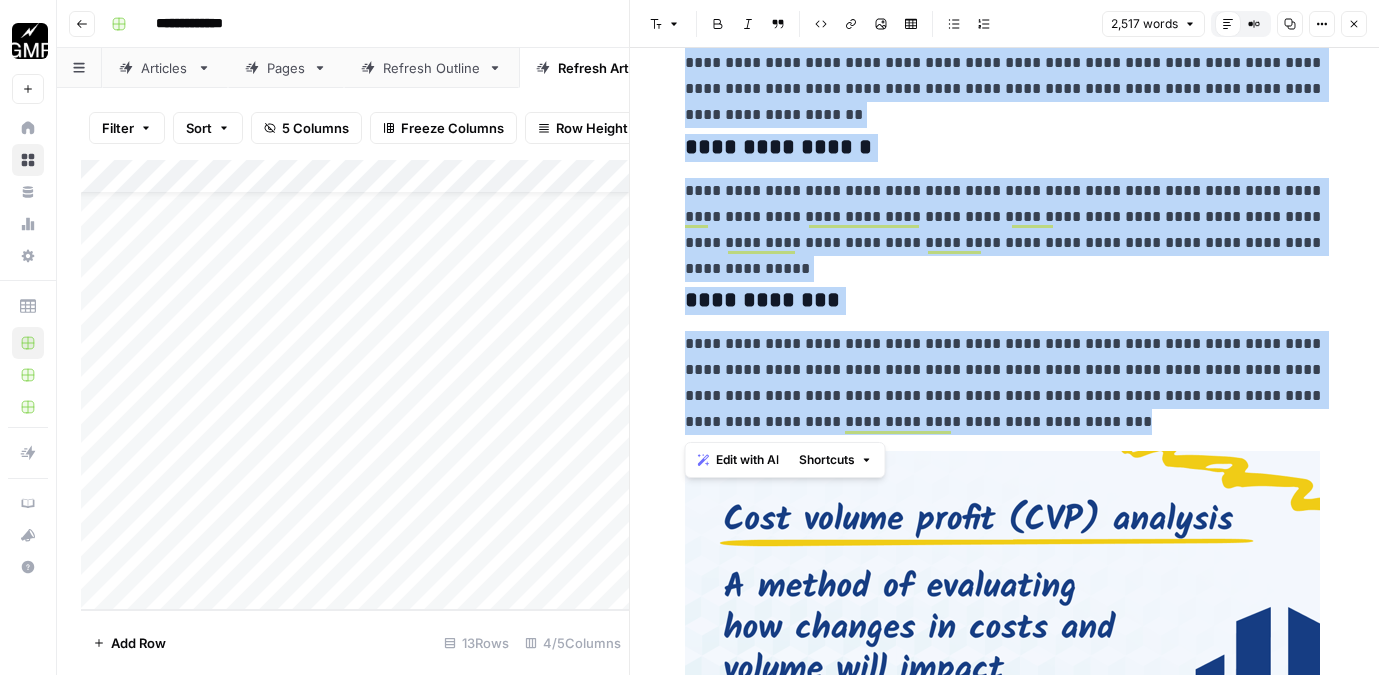 drag, startPoint x: 694, startPoint y: 172, endPoint x: 1002, endPoint y: 435, distance: 405.0099 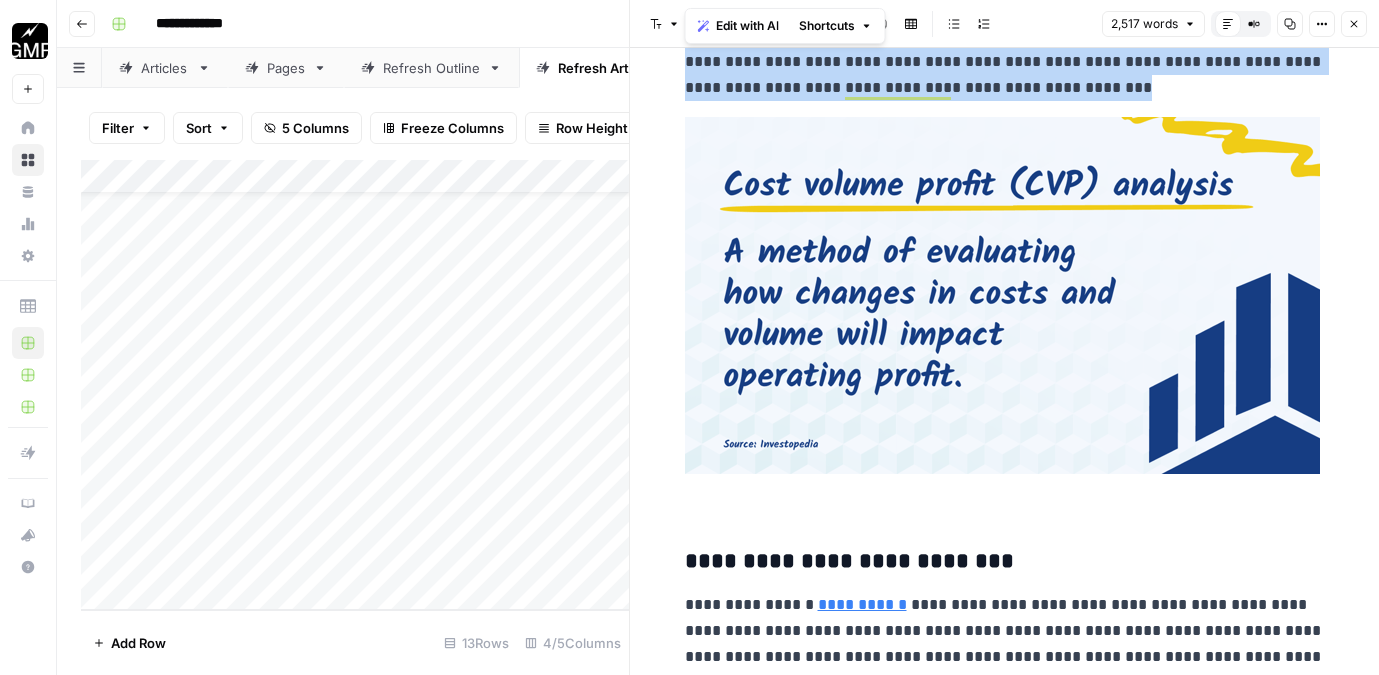 scroll, scrollTop: 2548, scrollLeft: 0, axis: vertical 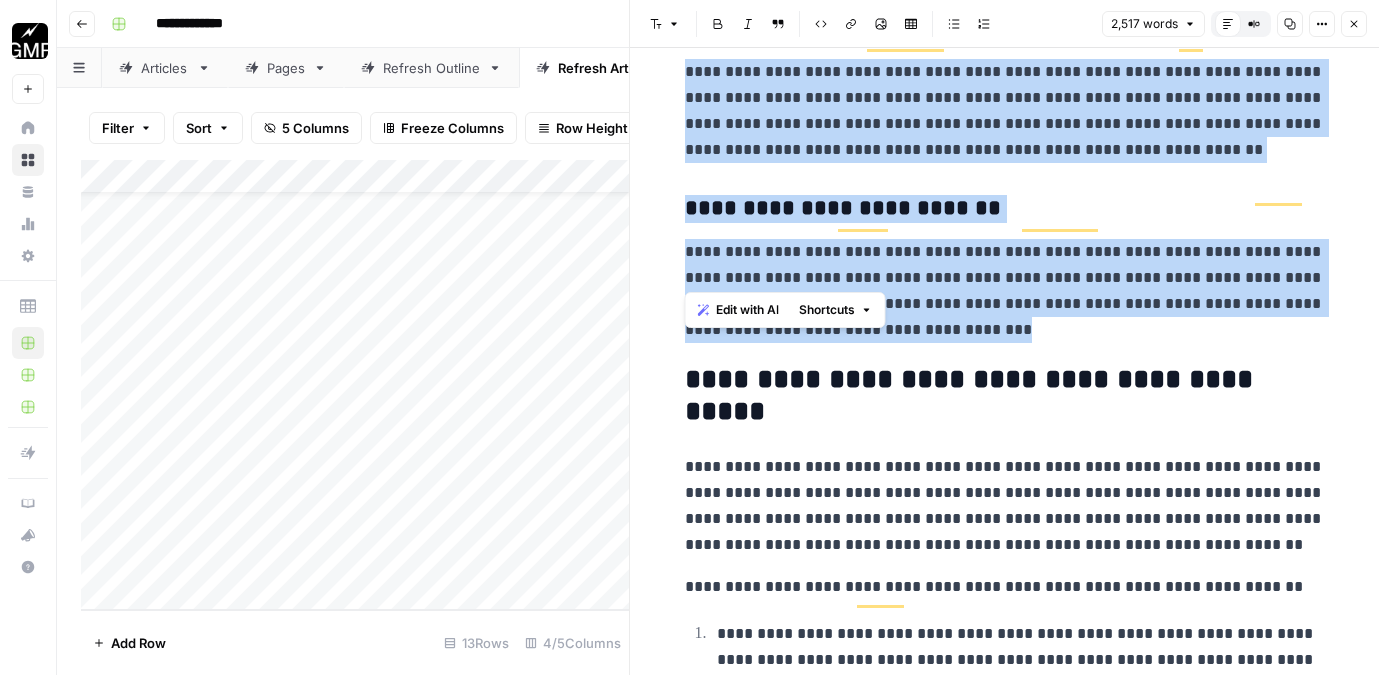drag, startPoint x: 687, startPoint y: 180, endPoint x: 979, endPoint y: 268, distance: 304.97214 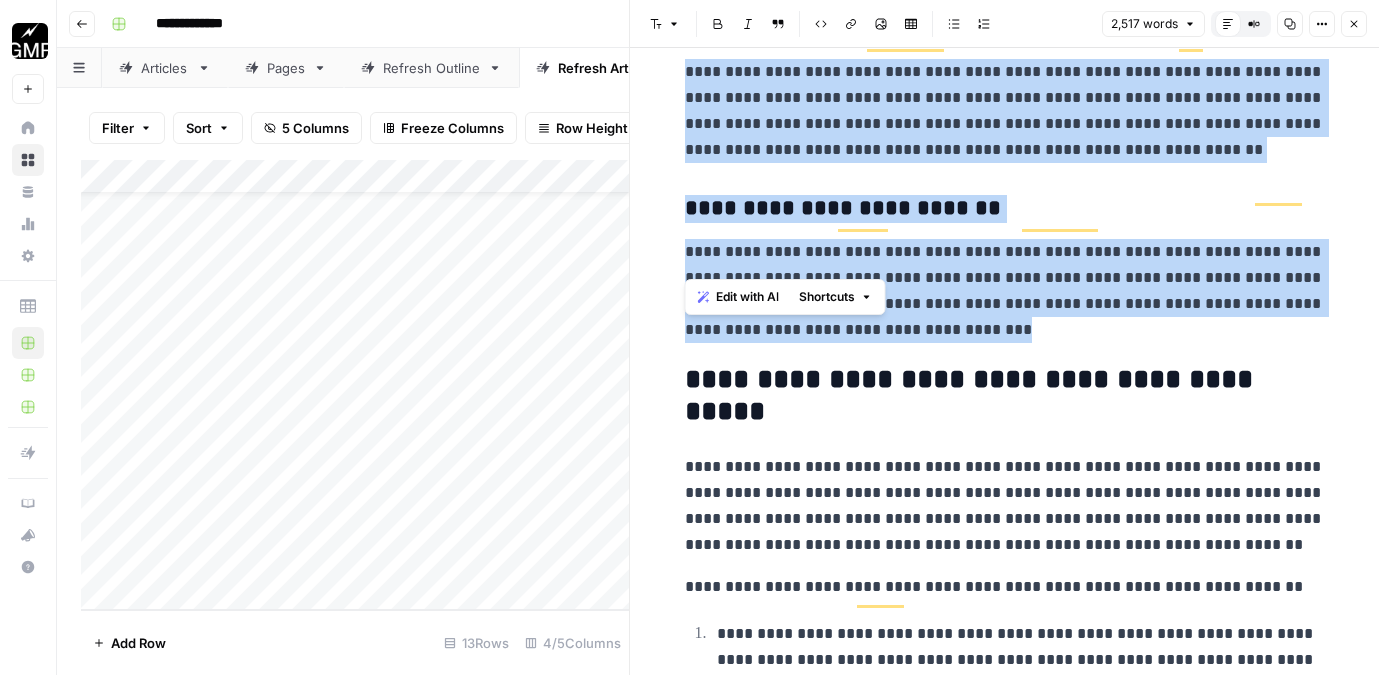 scroll, scrollTop: 4984, scrollLeft: 0, axis: vertical 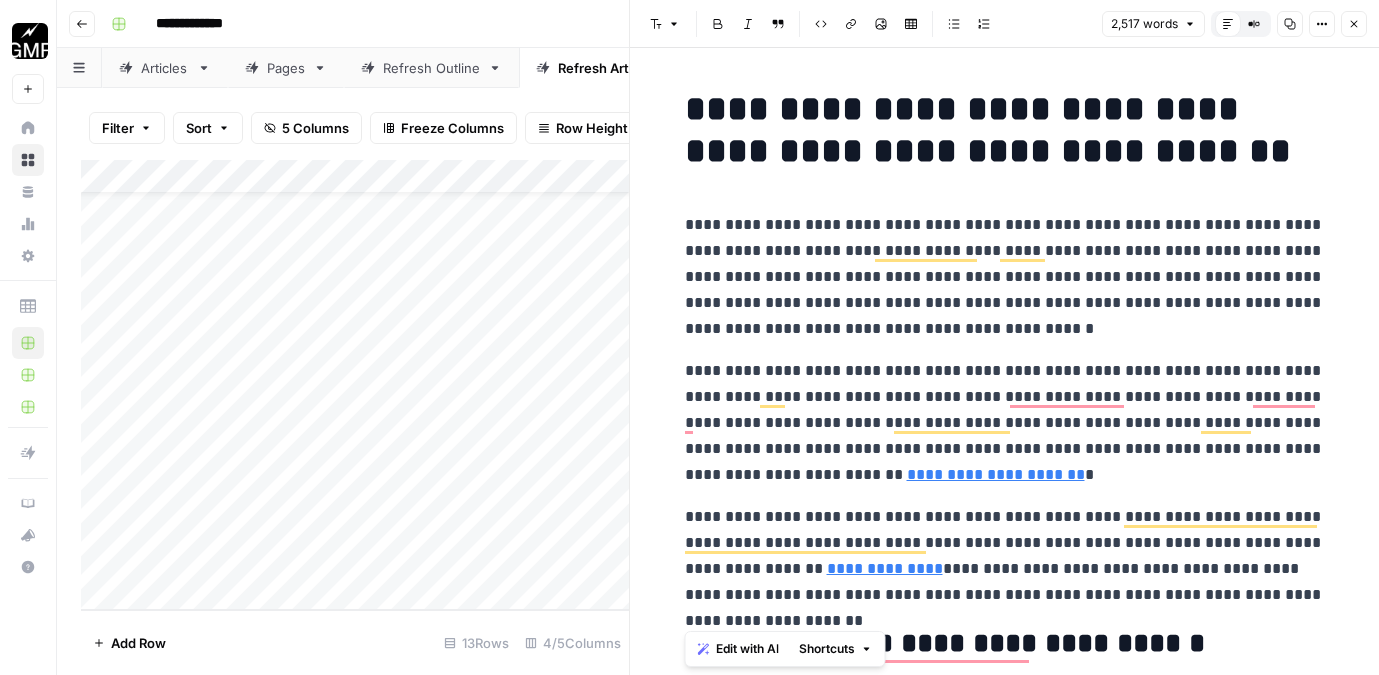 click on "Add Column" at bounding box center [355, 385] 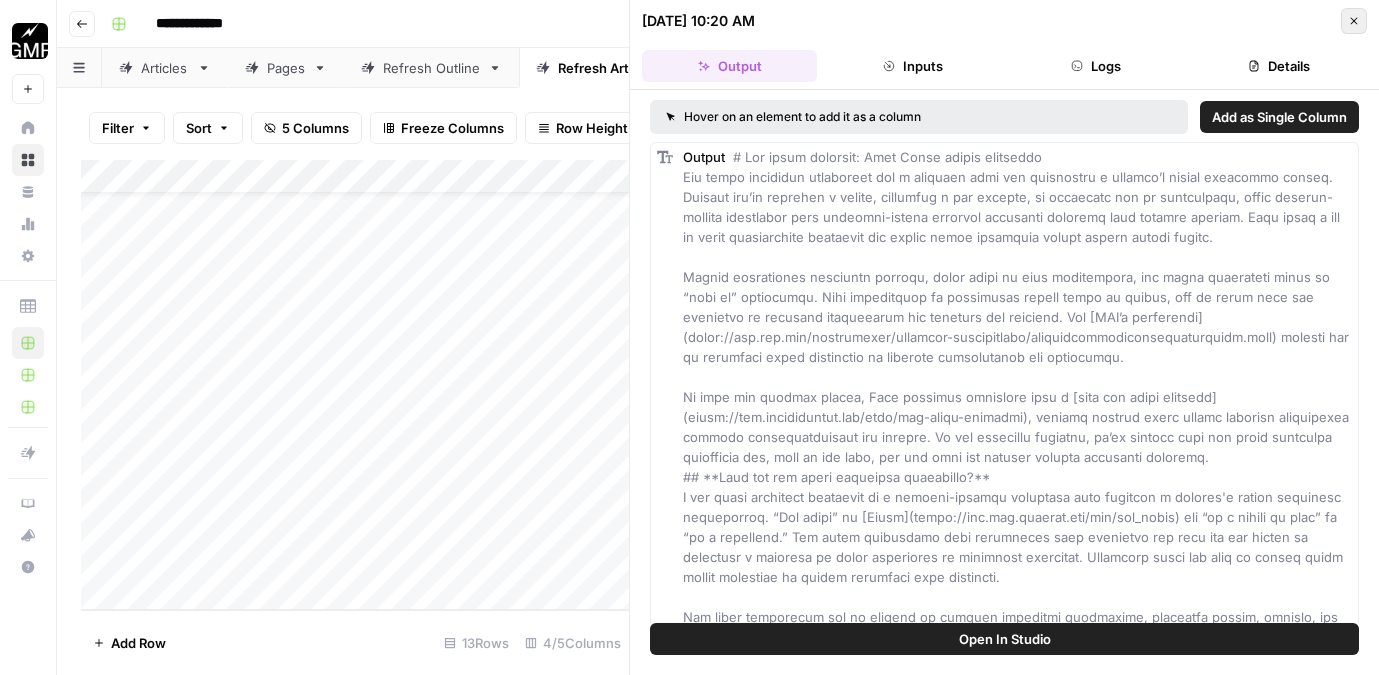 click 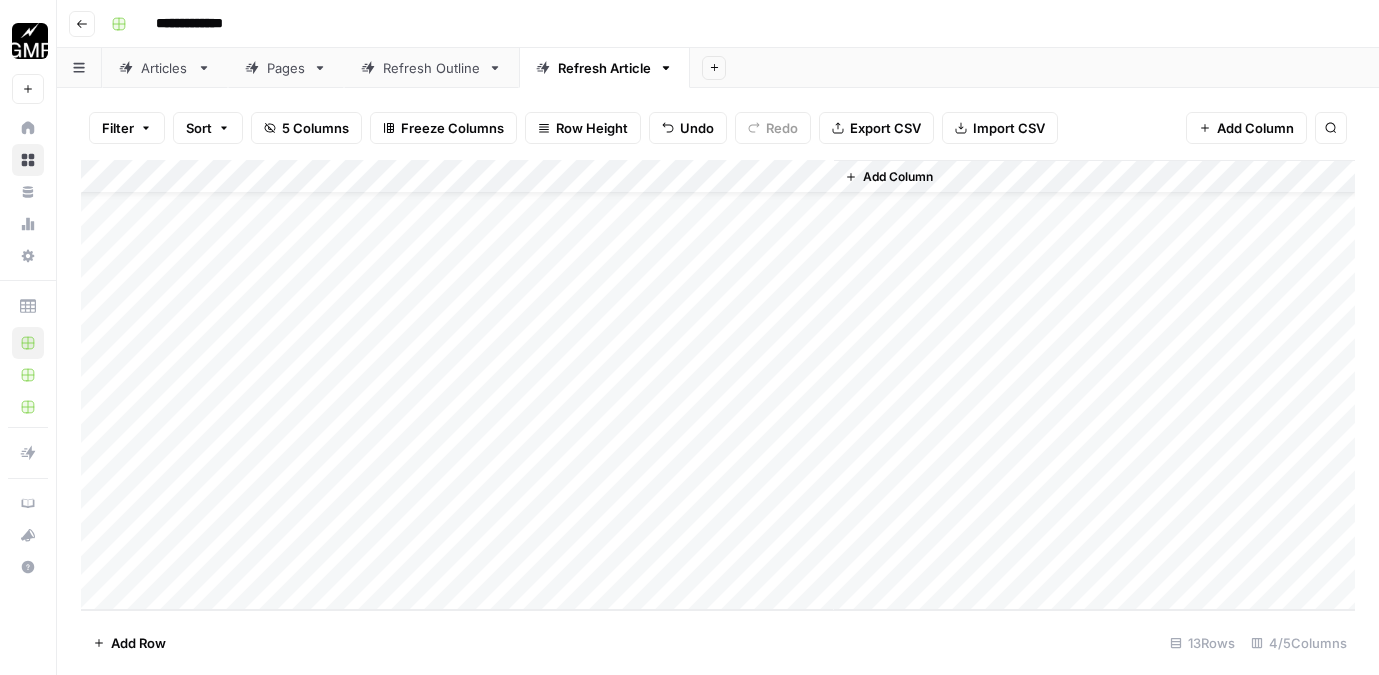 click on "Add Column" at bounding box center (718, 385) 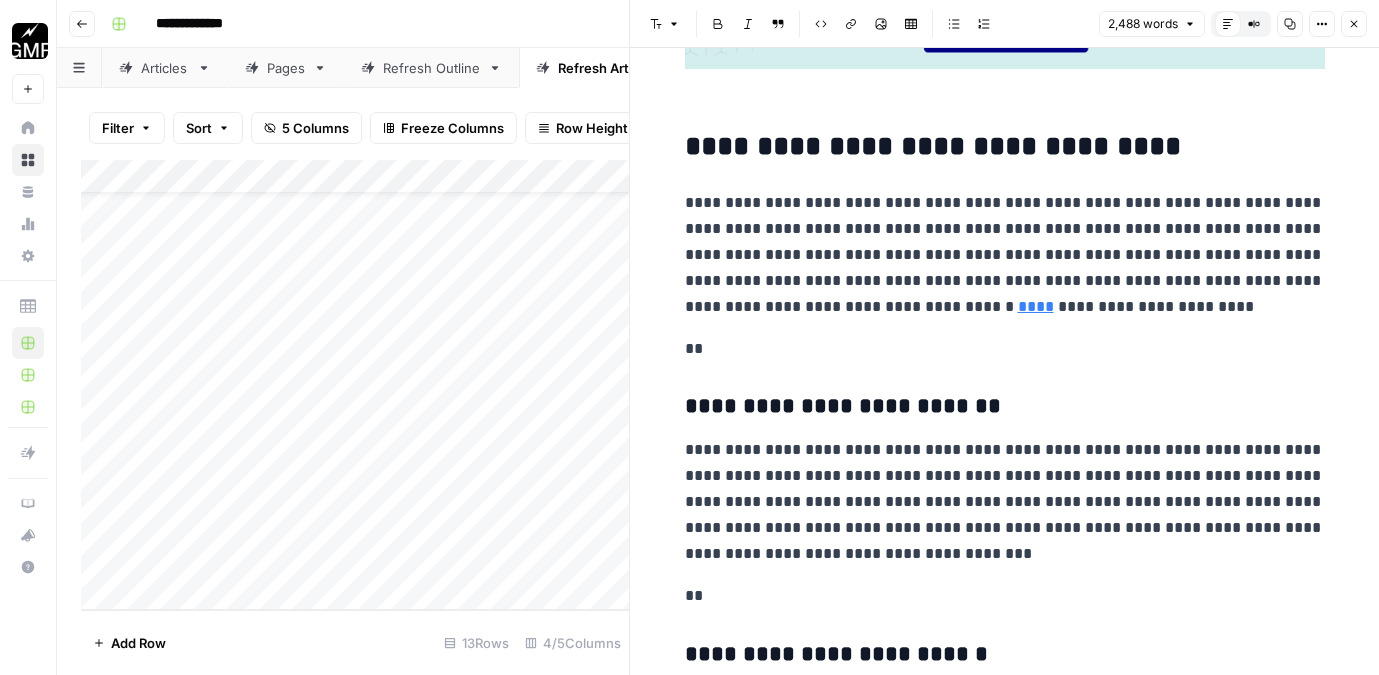 click on "**" at bounding box center (1005, 349) 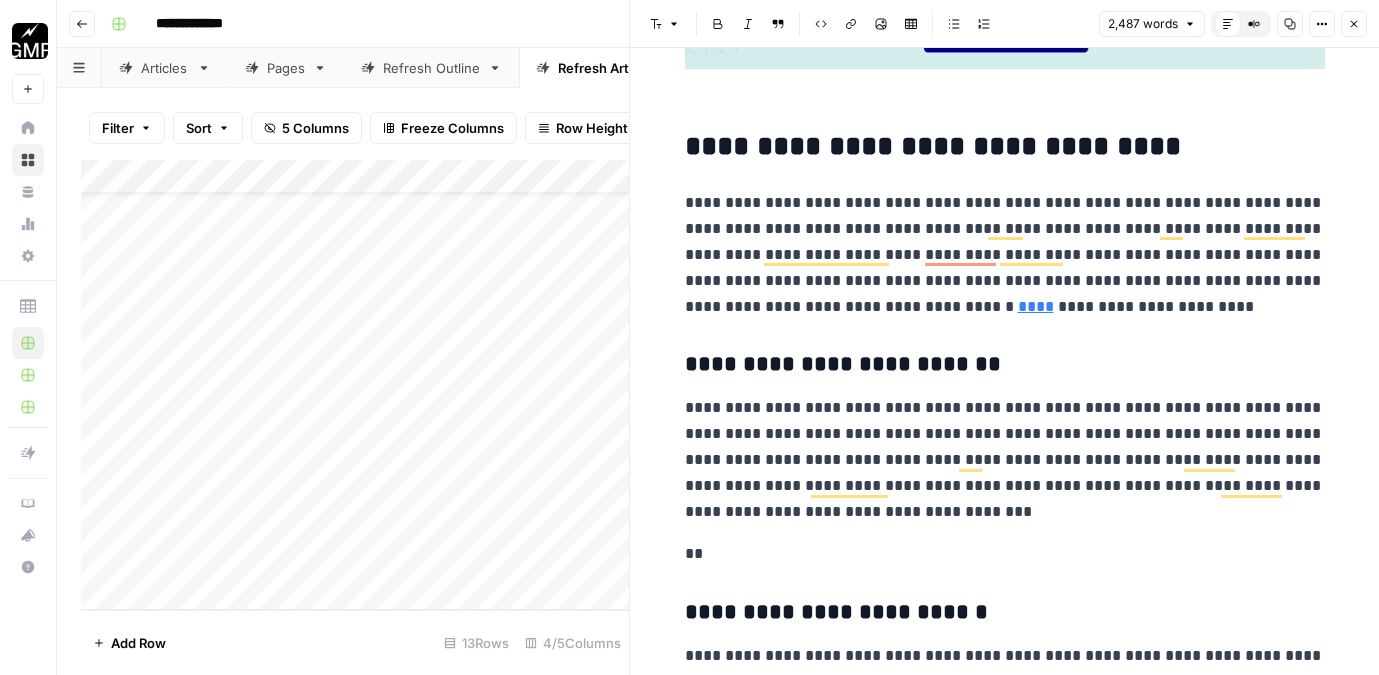 click on "**" at bounding box center (1005, 554) 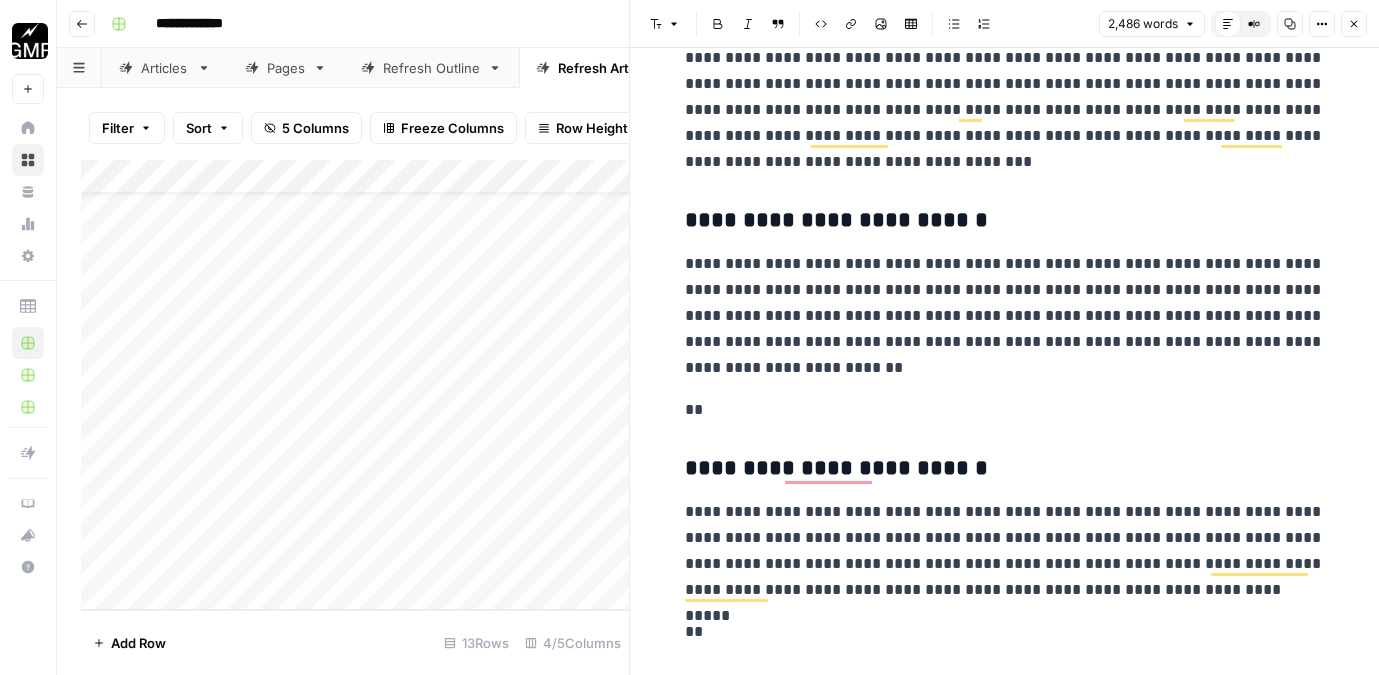 click on "**" at bounding box center (1005, 410) 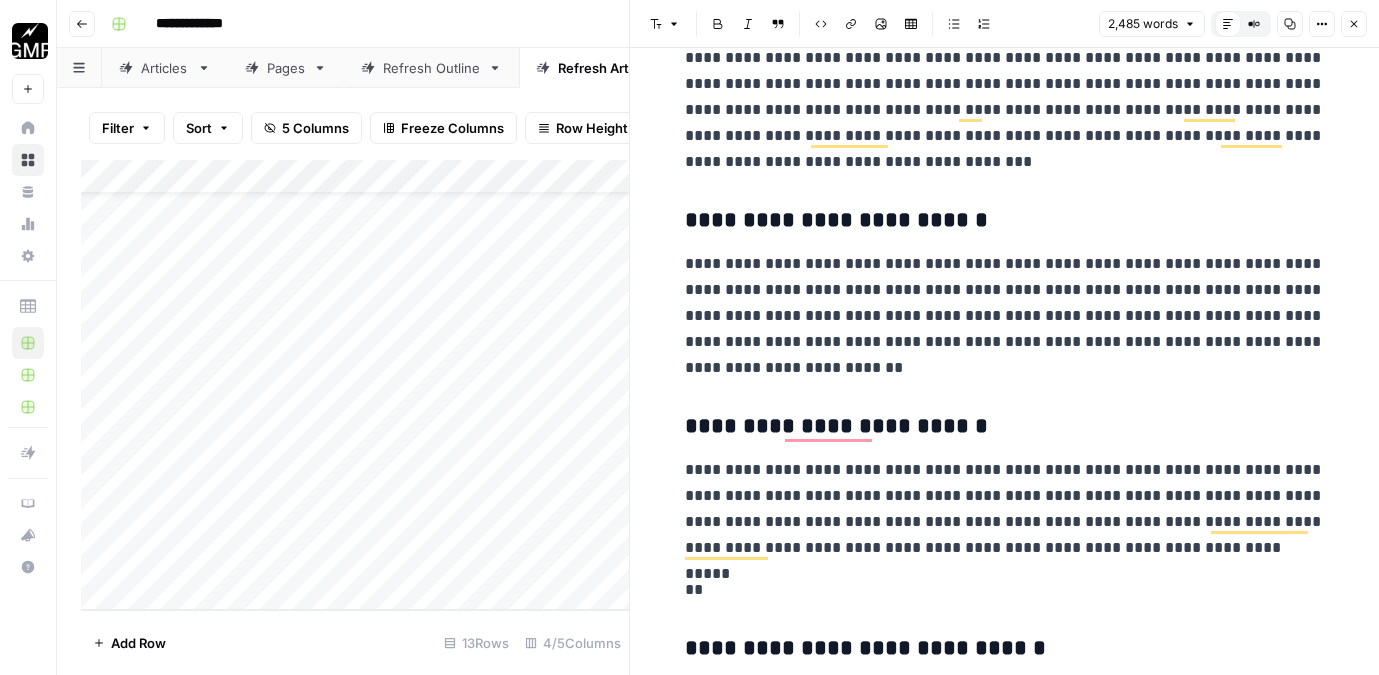 click on "**" at bounding box center [1005, 590] 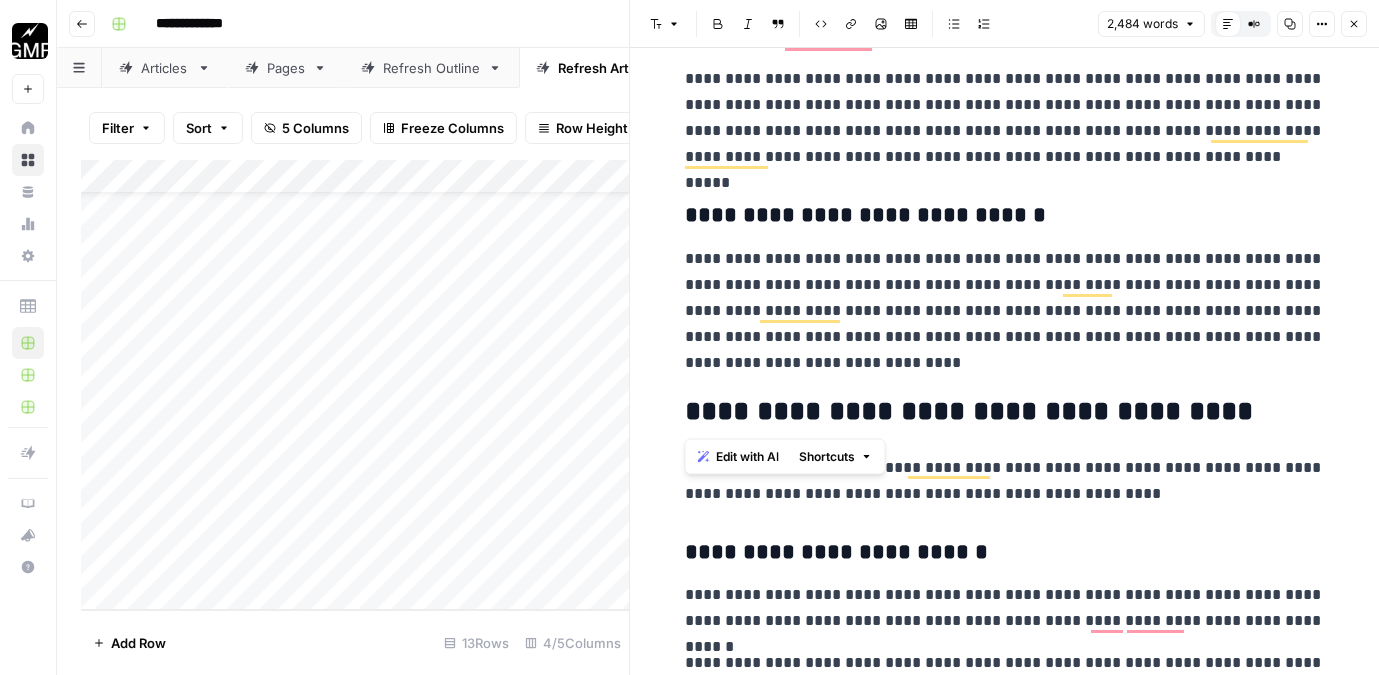 drag, startPoint x: 685, startPoint y: 221, endPoint x: 897, endPoint y: 381, distance: 265.6012 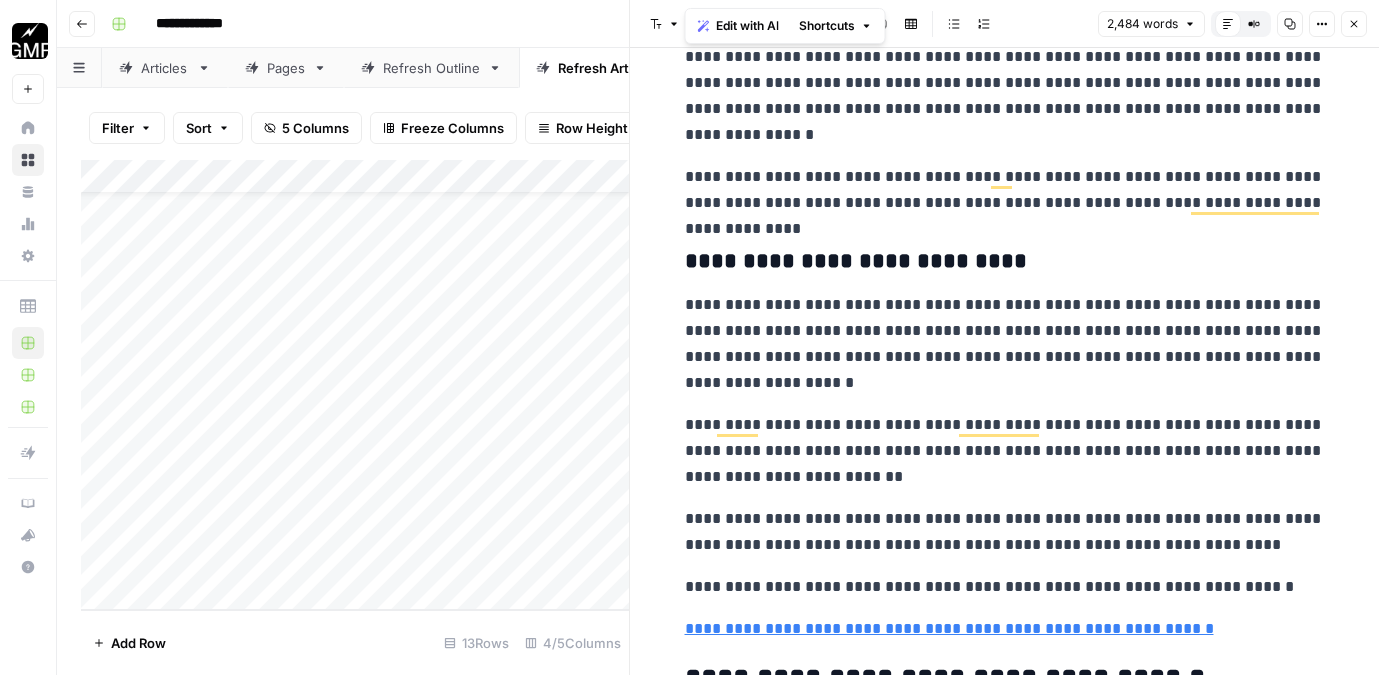 scroll, scrollTop: 4180, scrollLeft: 0, axis: vertical 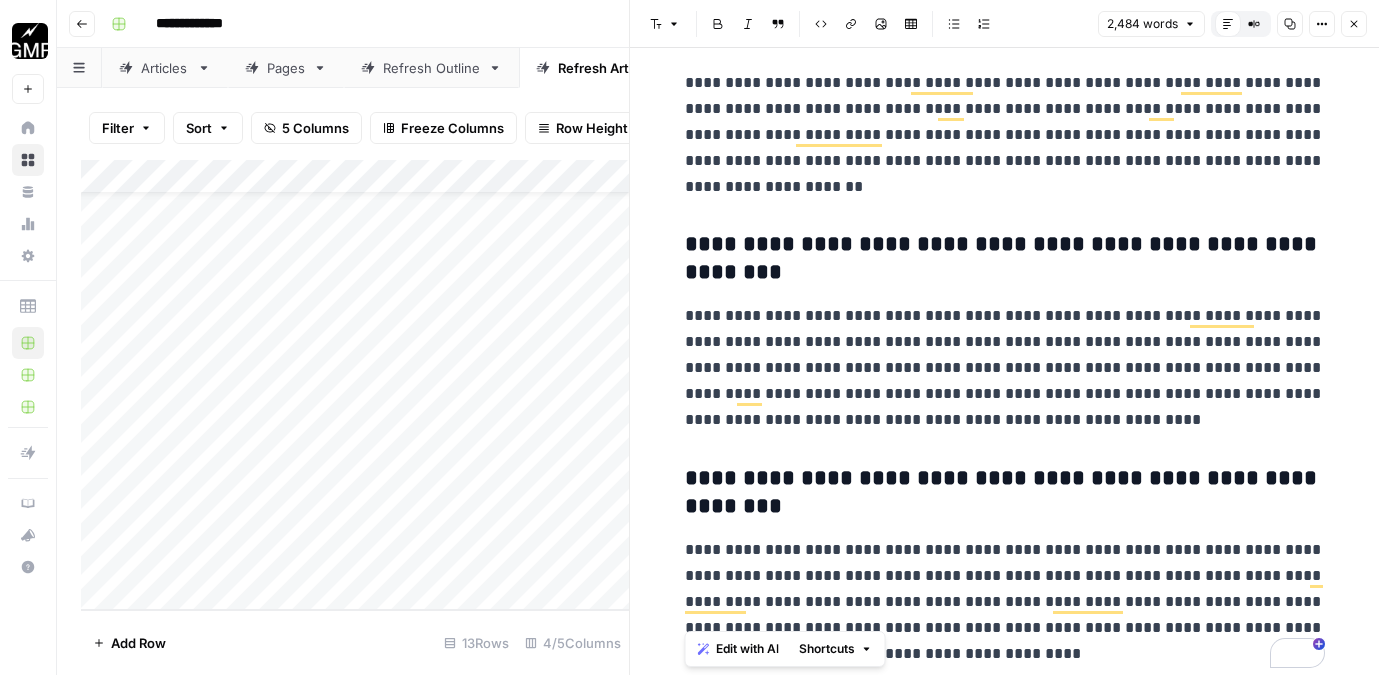drag, startPoint x: 687, startPoint y: 194, endPoint x: 1061, endPoint y: 651, distance: 590.5294 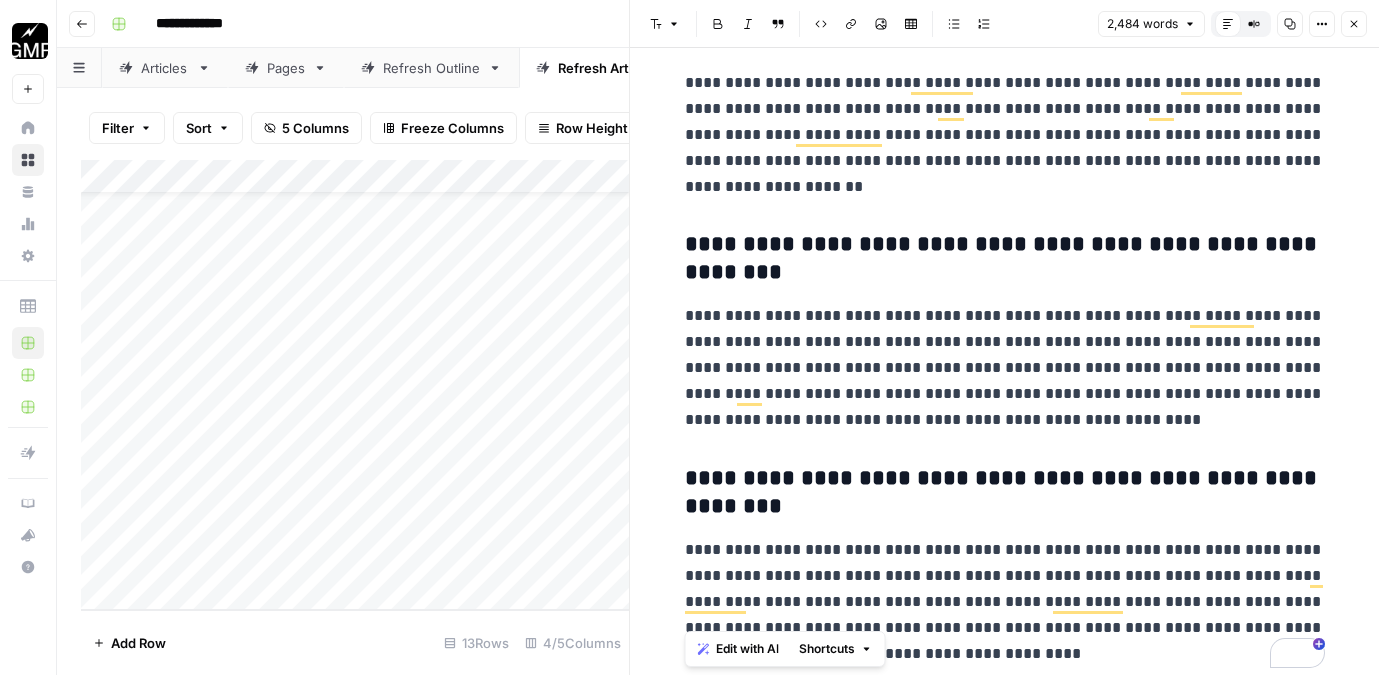 click on "**********" at bounding box center [1005, -3892] 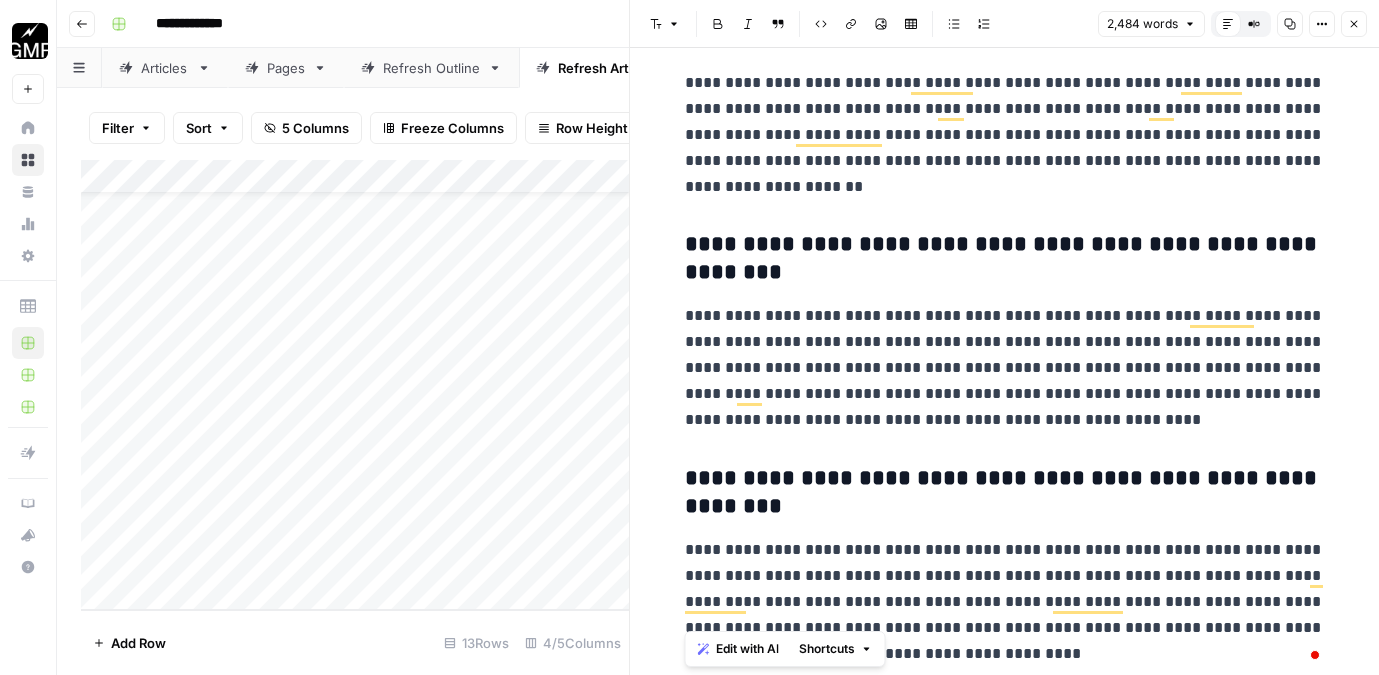 click on "**********" at bounding box center (1005, -3892) 